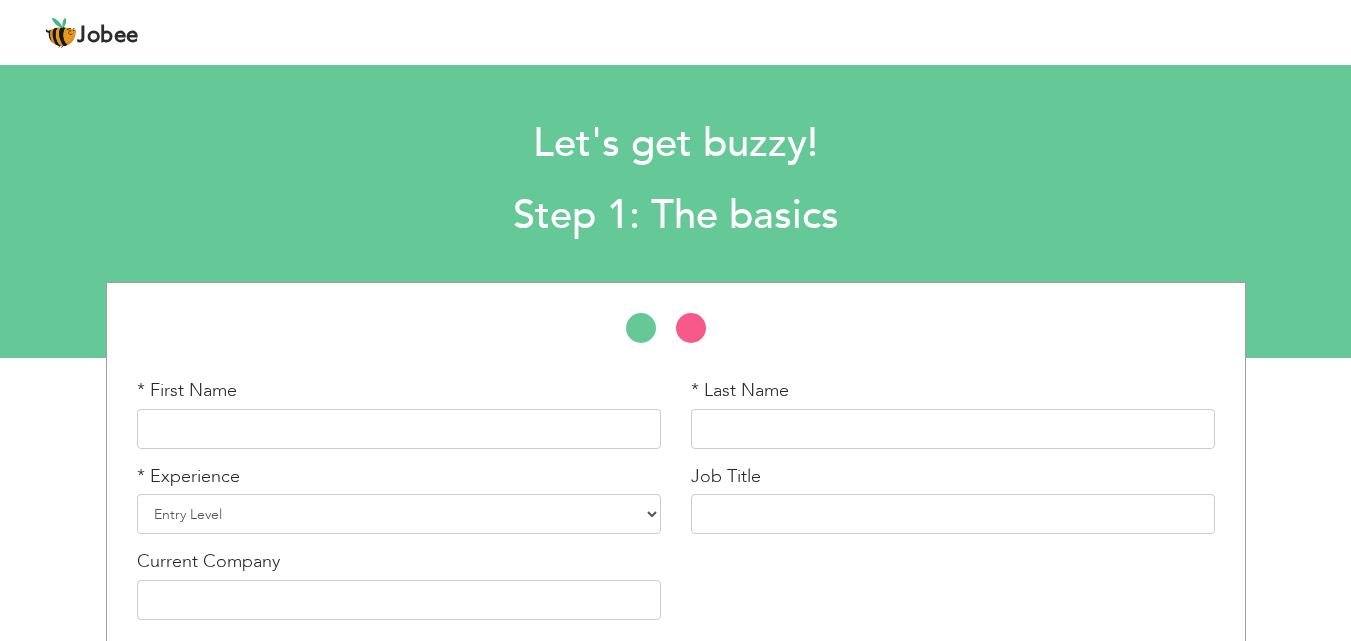 scroll, scrollTop: 0, scrollLeft: 0, axis: both 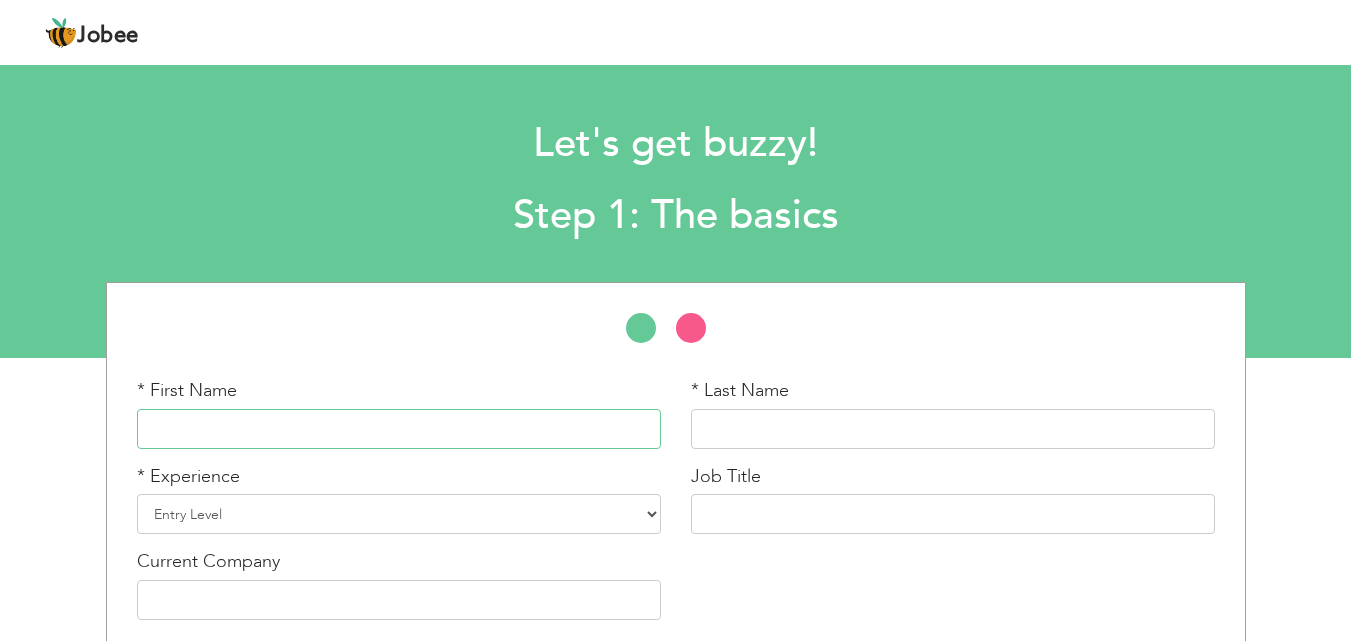 click at bounding box center (399, 429) 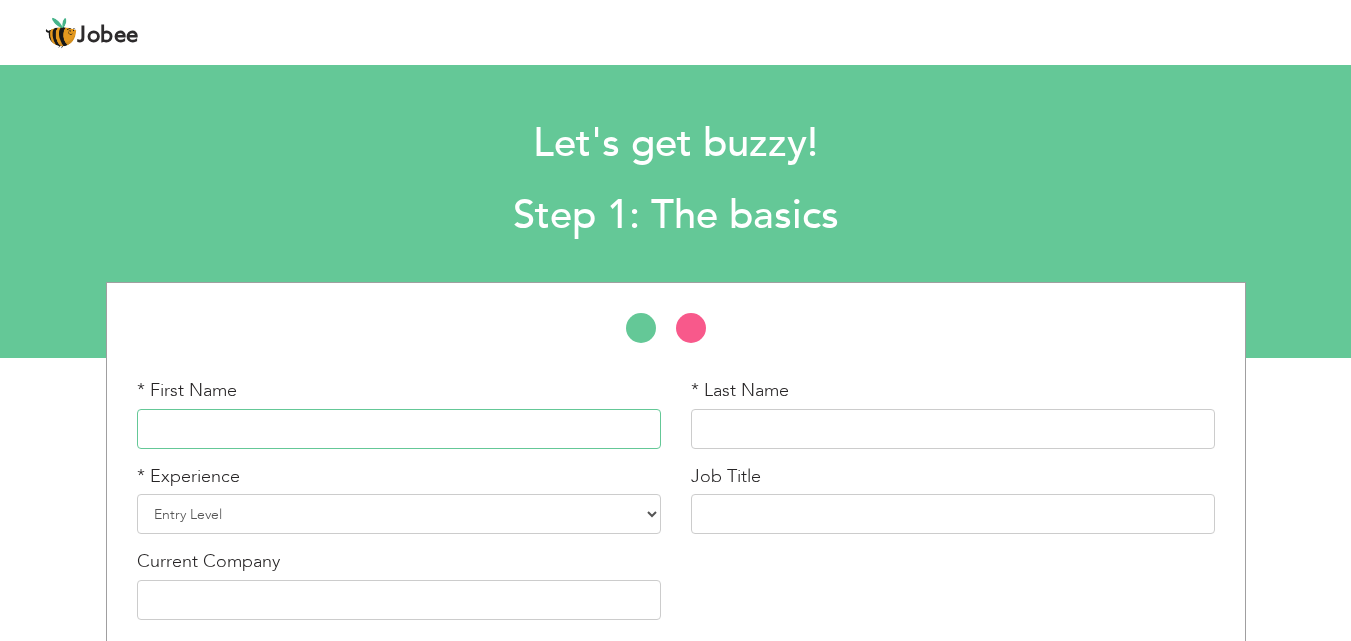 type on "Umair" 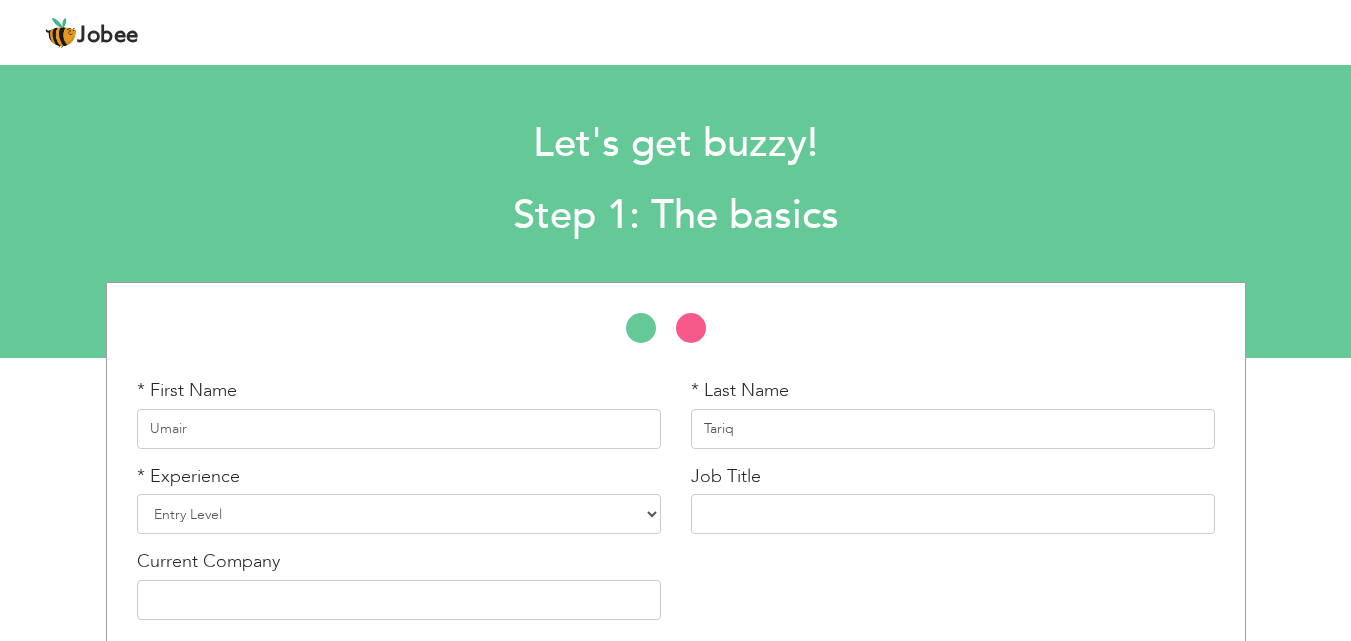 click on "Tariq" at bounding box center [953, 429] 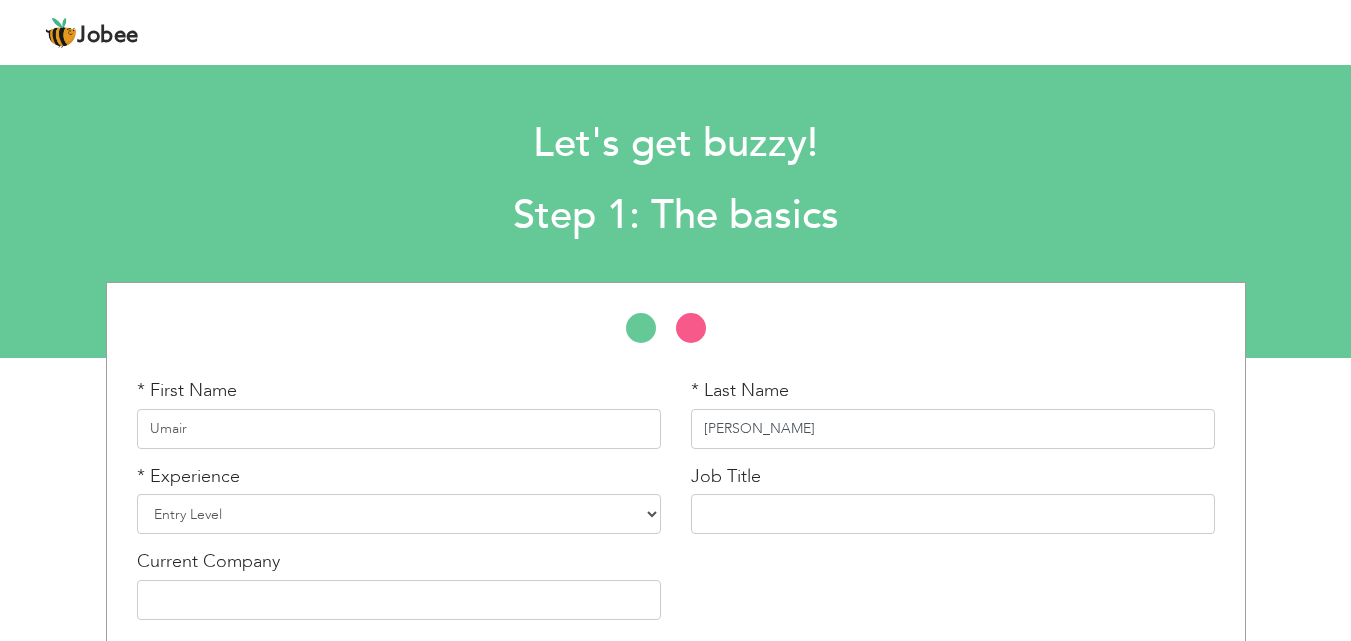 type on "Bin Tariq" 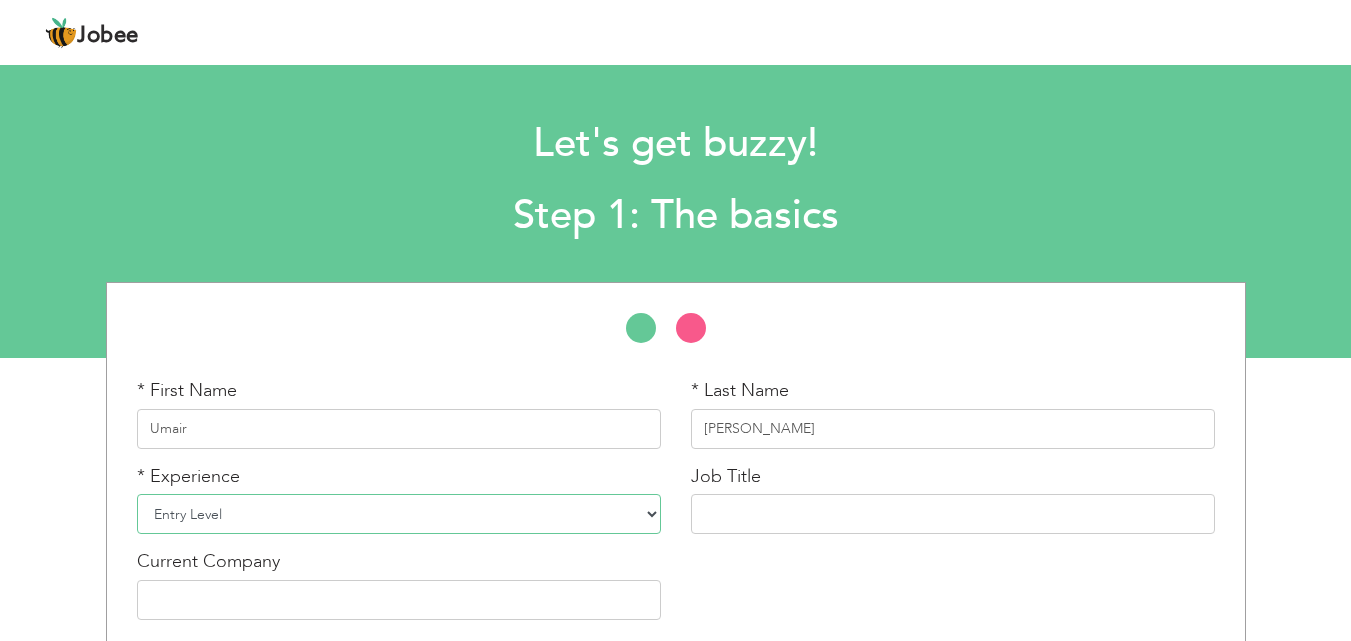 click on "Entry Level
Less than 1 Year
1 Year
2 Years
3 Years
4 Years
5 Years
6 Years
7 Years
8 Years
9 Years
10 Years
11 Years
12 Years
13 Years
14 Years
15 Years
16 Years
17 Years
18 Years
19 Years
20 Years
21 Years
22 Years
23 Years
24 Years
25 Years
26 Years
27 Years
28 Years
29 Years
30 Years
31 Years
32 Years
33 Years
34 Years
35 Years
More than 35 Years" at bounding box center (399, 514) 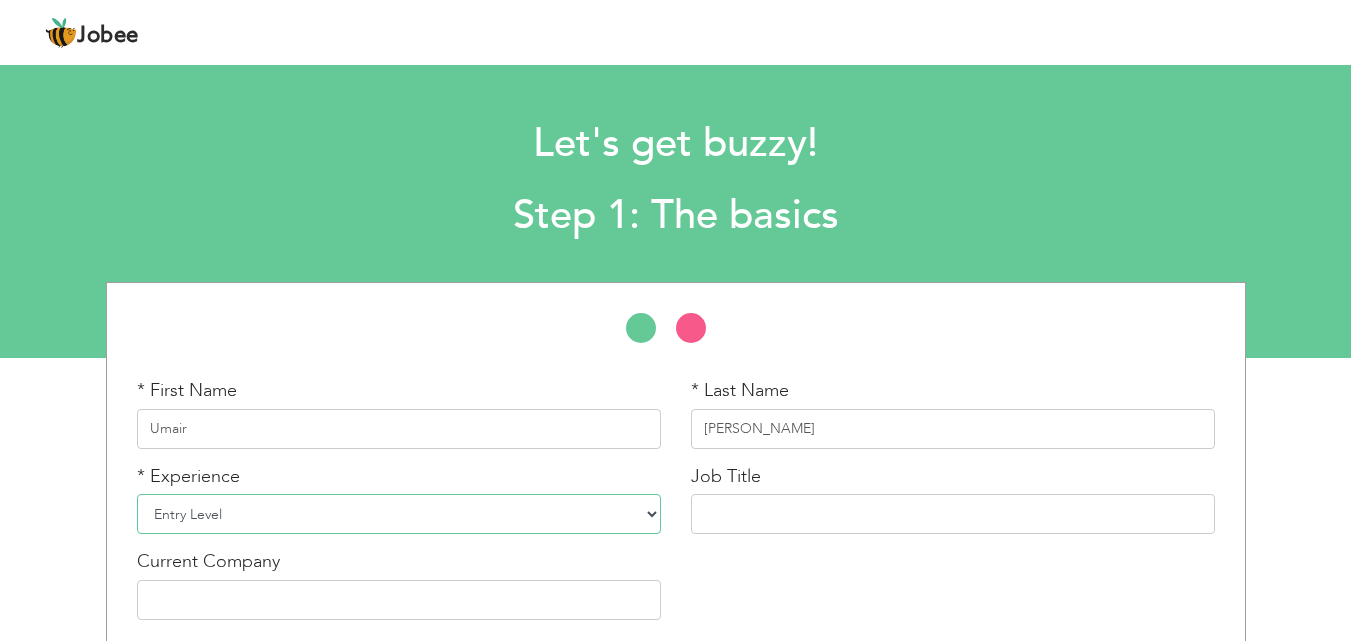 select on "12" 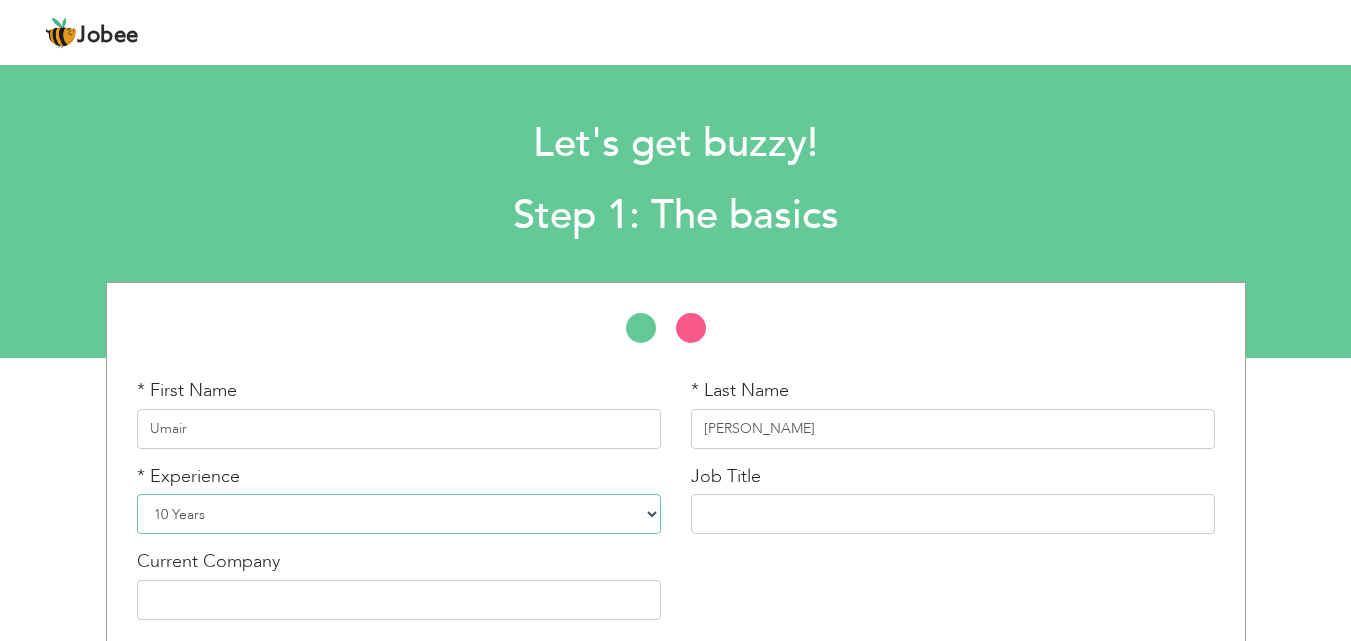 click on "Entry Level
Less than 1 Year
1 Year
2 Years
3 Years
4 Years
5 Years
6 Years
7 Years
8 Years
9 Years
10 Years
11 Years
12 Years
13 Years
14 Years
15 Years
16 Years
17 Years
18 Years
19 Years
20 Years
21 Years
22 Years
23 Years
24 Years
25 Years
26 Years
27 Years
28 Years
29 Years
30 Years
31 Years
32 Years
33 Years
34 Years
35 Years
More than 35 Years" at bounding box center [399, 514] 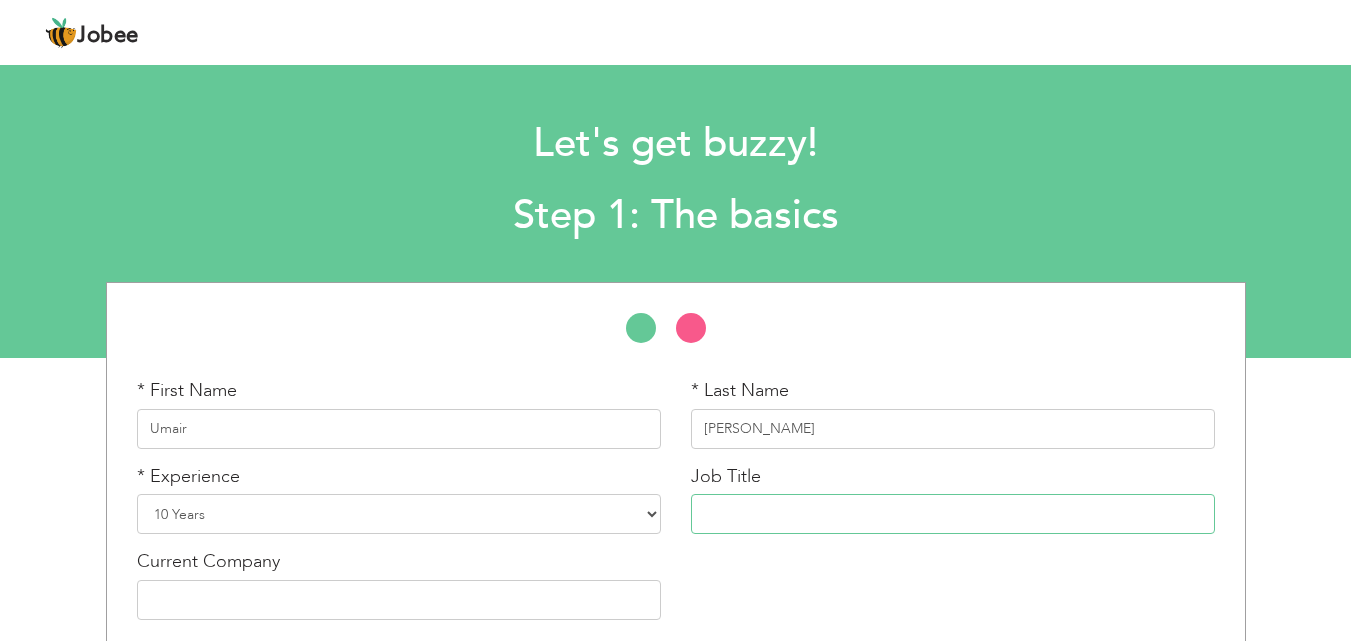 click at bounding box center [953, 514] 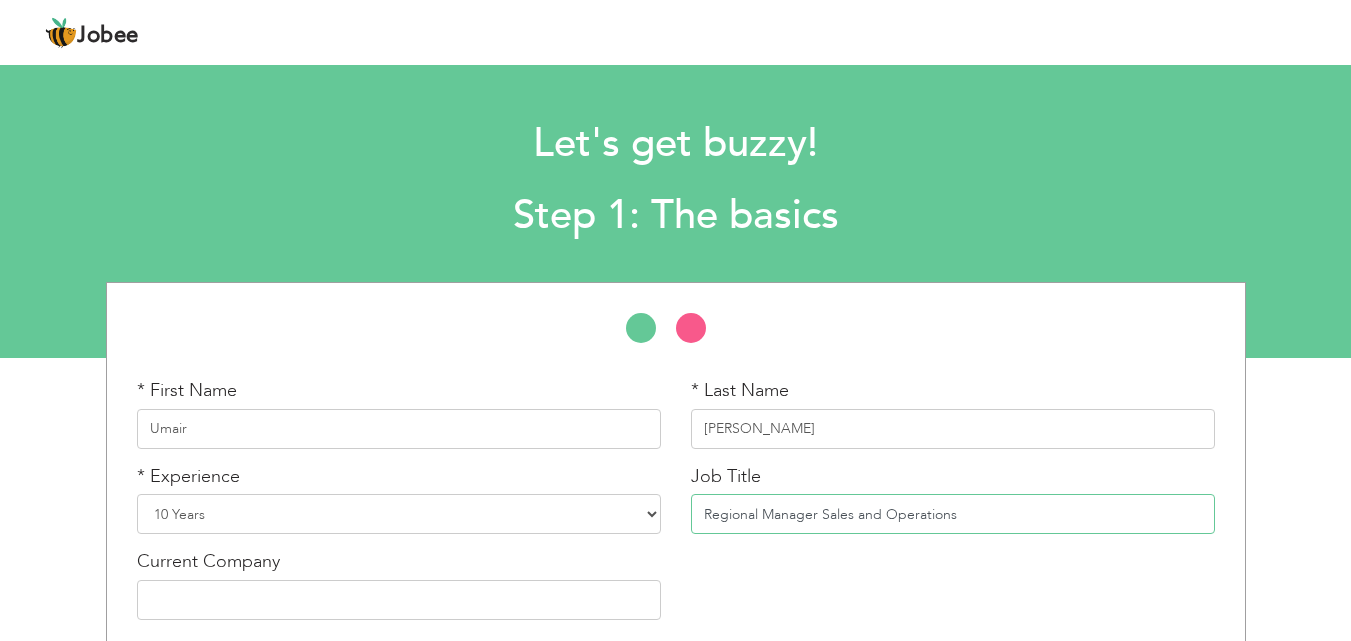 scroll, scrollTop: 85, scrollLeft: 0, axis: vertical 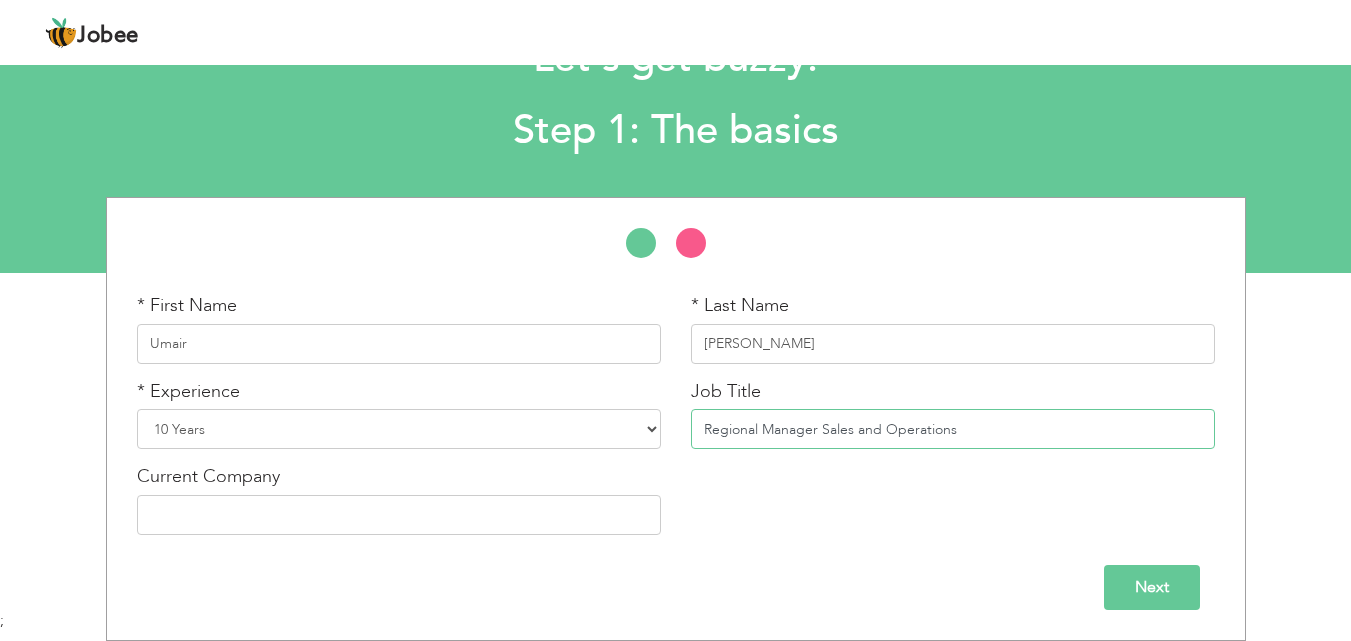 type on "Regional Manager Sales and Operations" 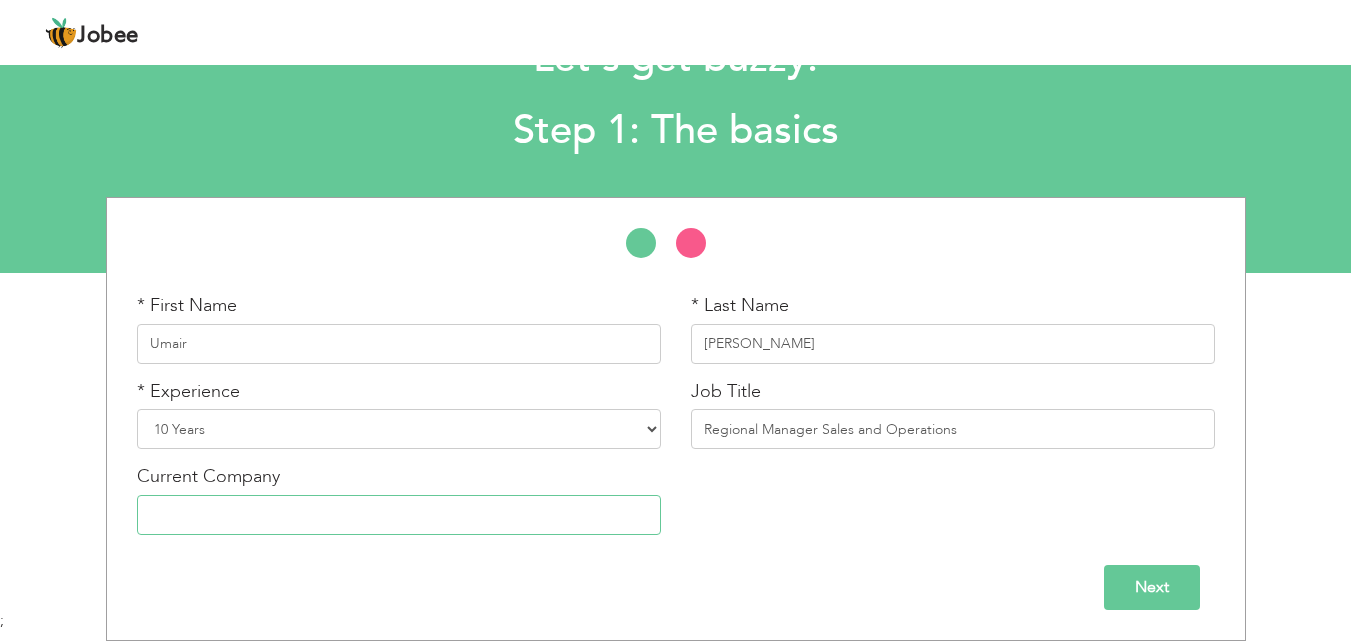 click at bounding box center [399, 515] 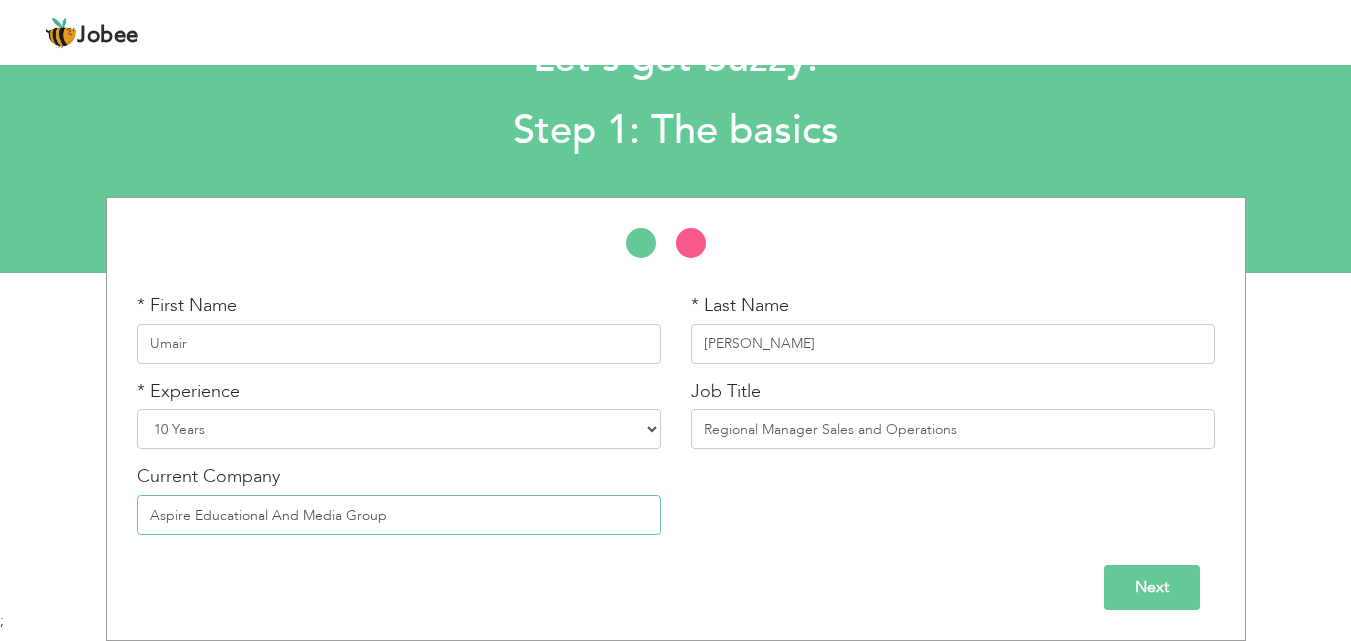 type on "Aspire Educational And Media Group" 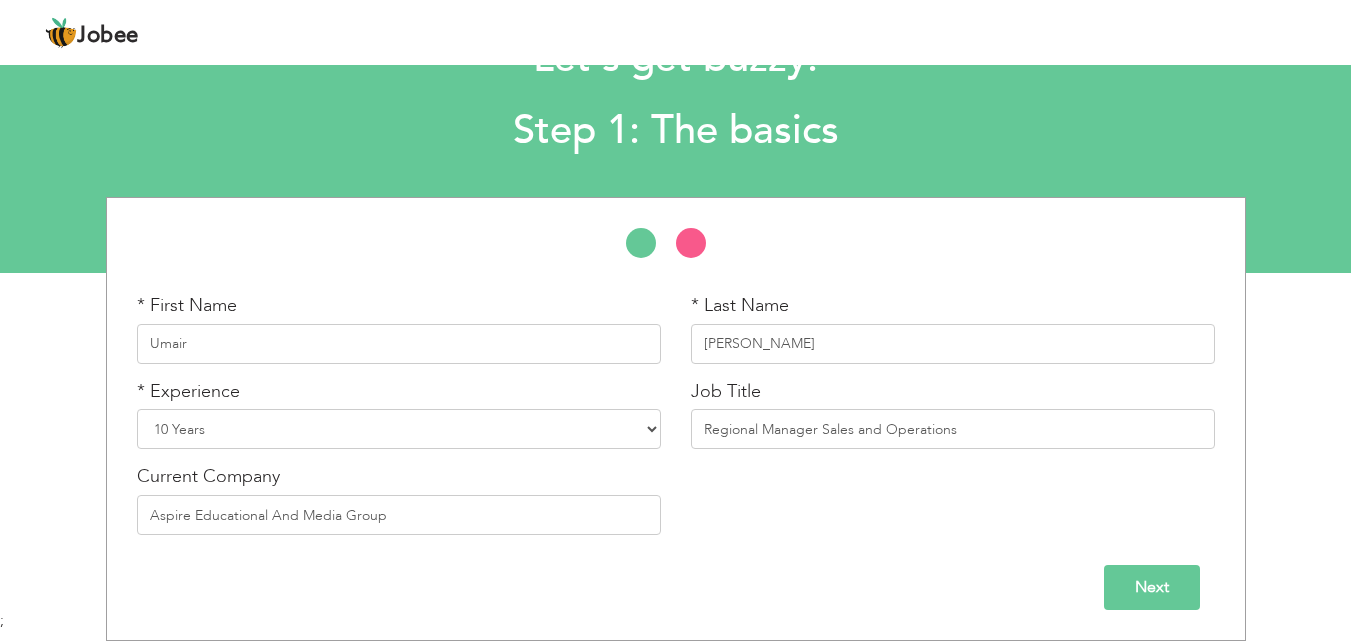 click on "Next" at bounding box center (1152, 587) 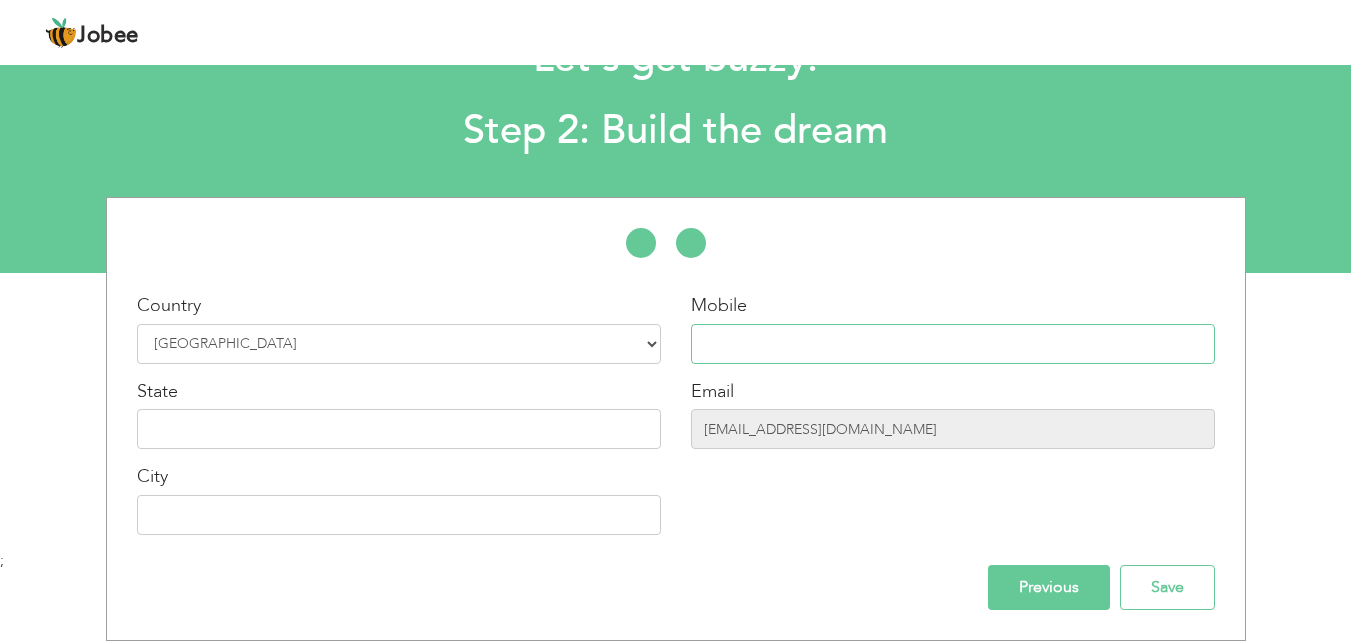 click at bounding box center [953, 344] 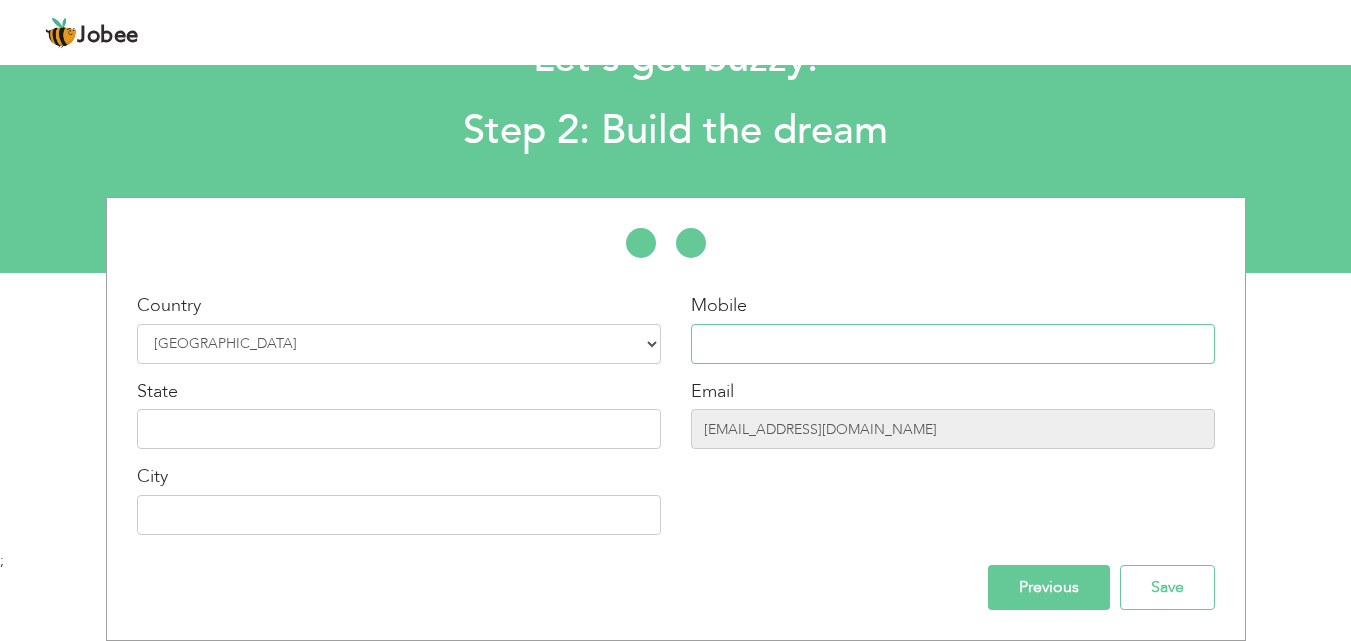 type on "03315143712" 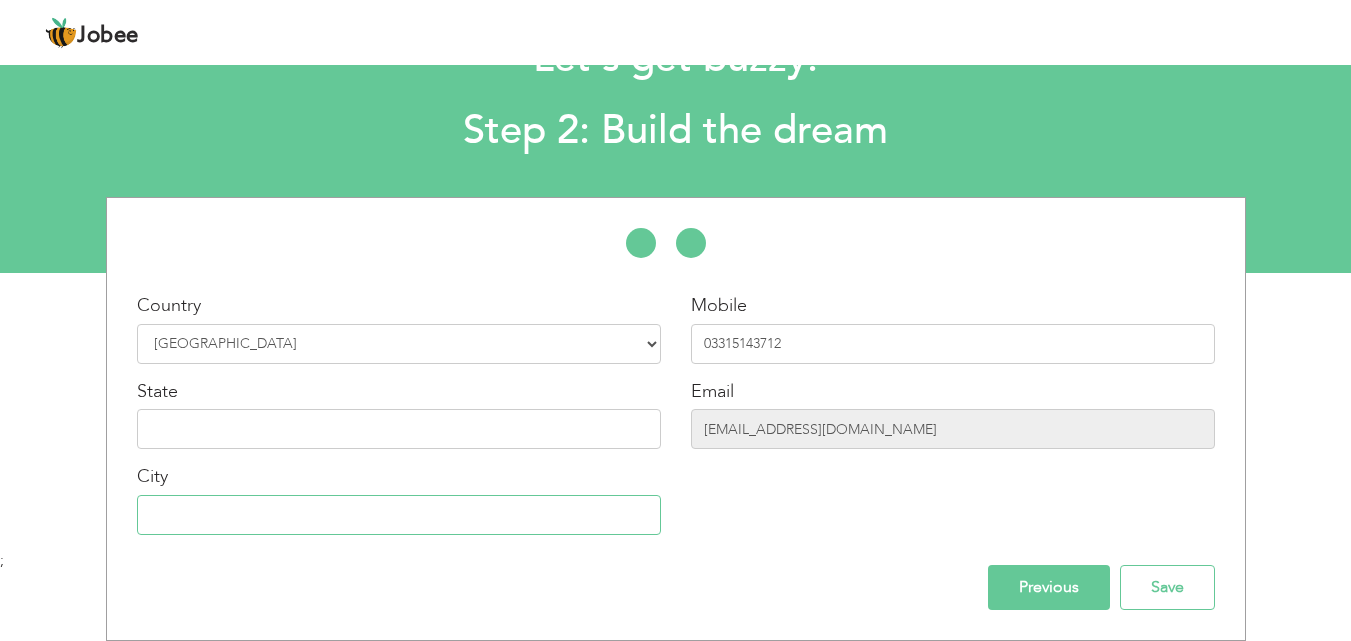 type on "Islamabad" 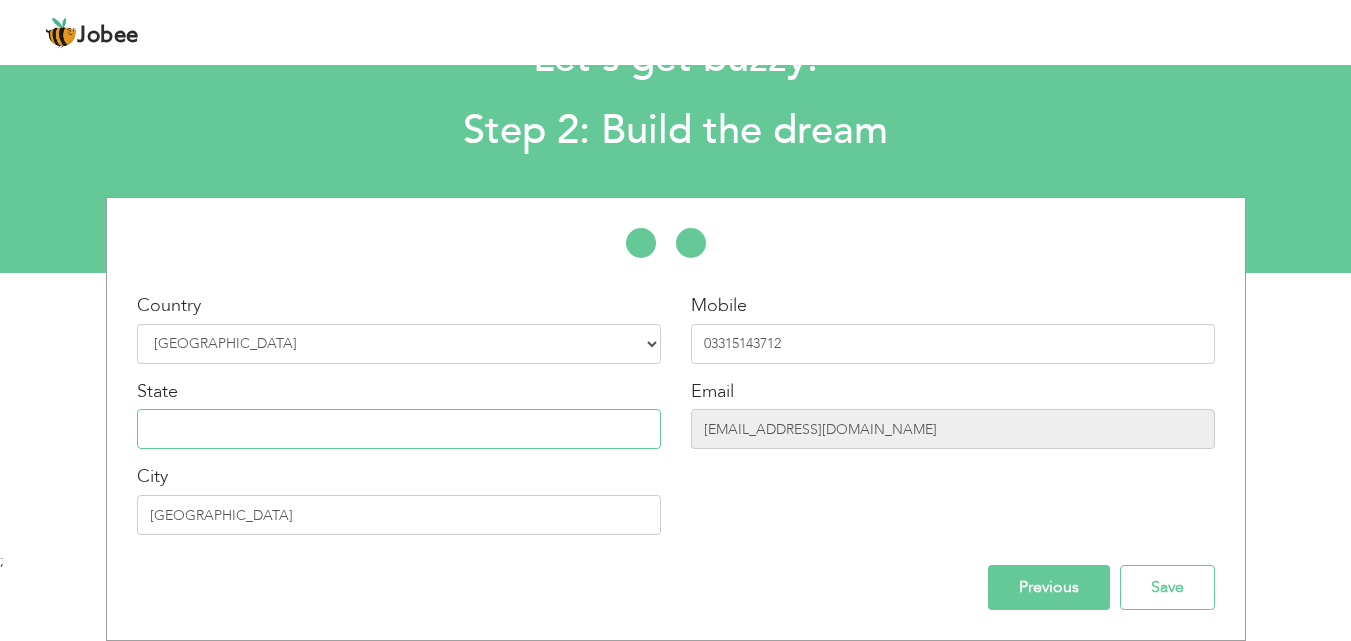 click at bounding box center (399, 429) 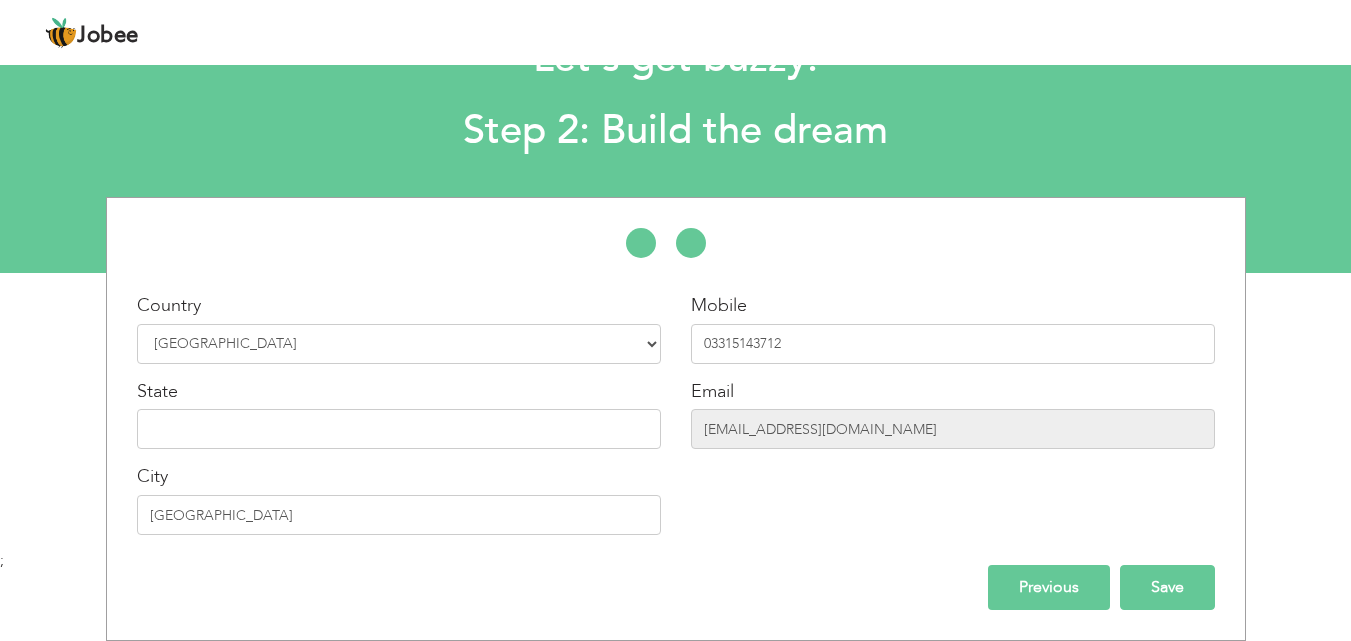 click on "Save" at bounding box center (1167, 587) 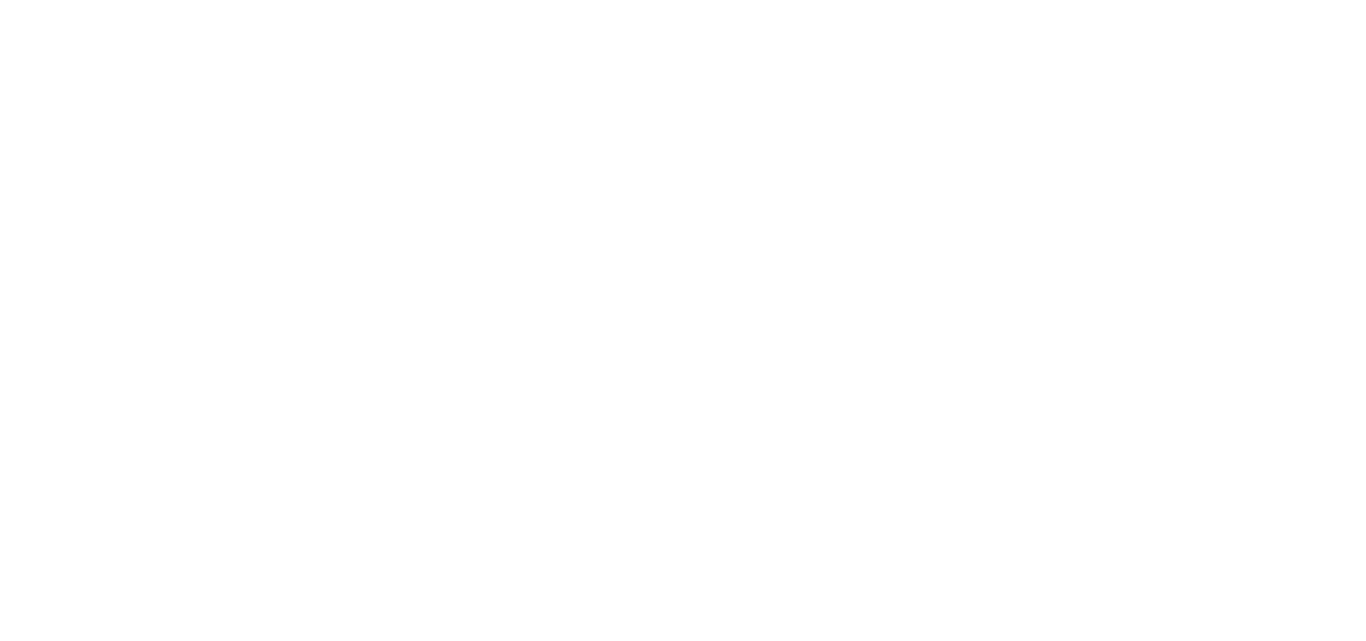 scroll, scrollTop: 0, scrollLeft: 0, axis: both 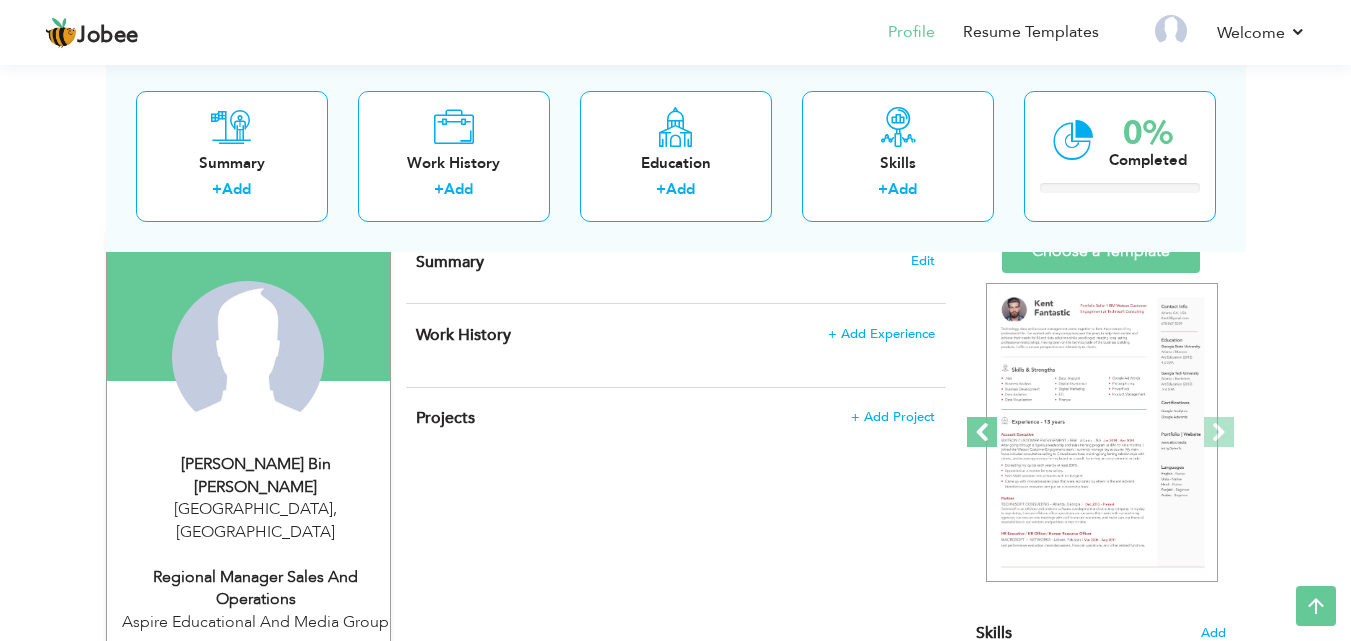 click at bounding box center [982, 432] 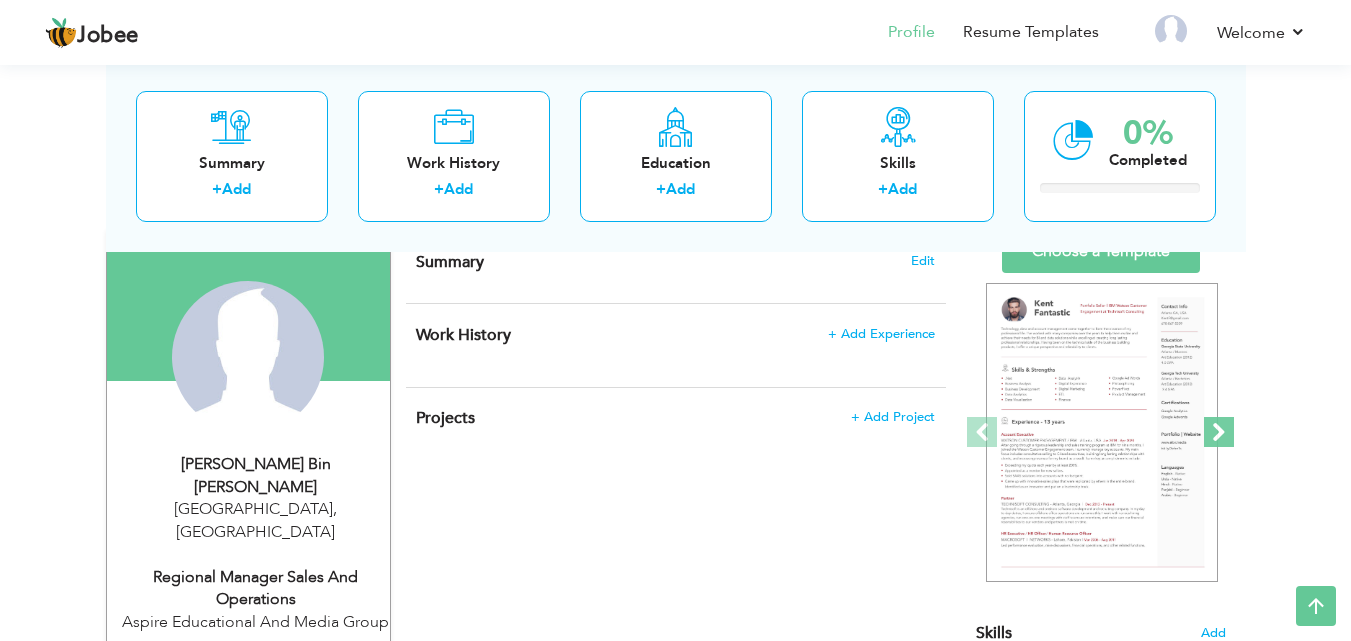 click at bounding box center (1219, 432) 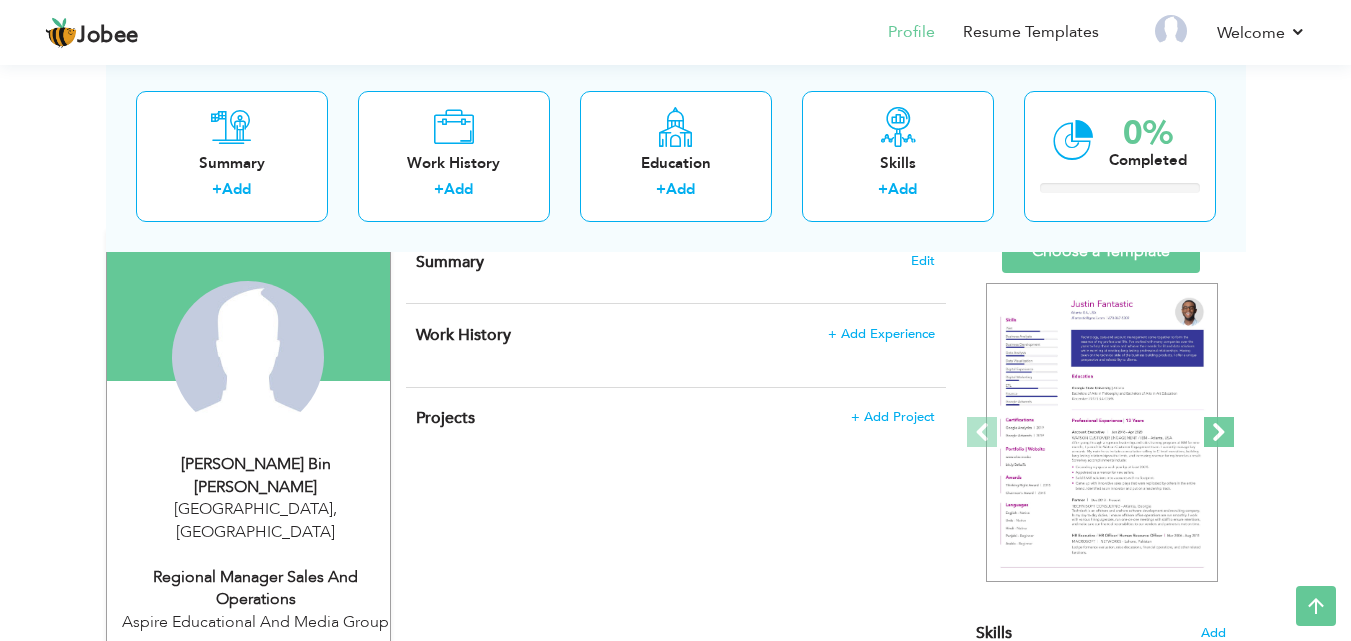 click at bounding box center (1219, 432) 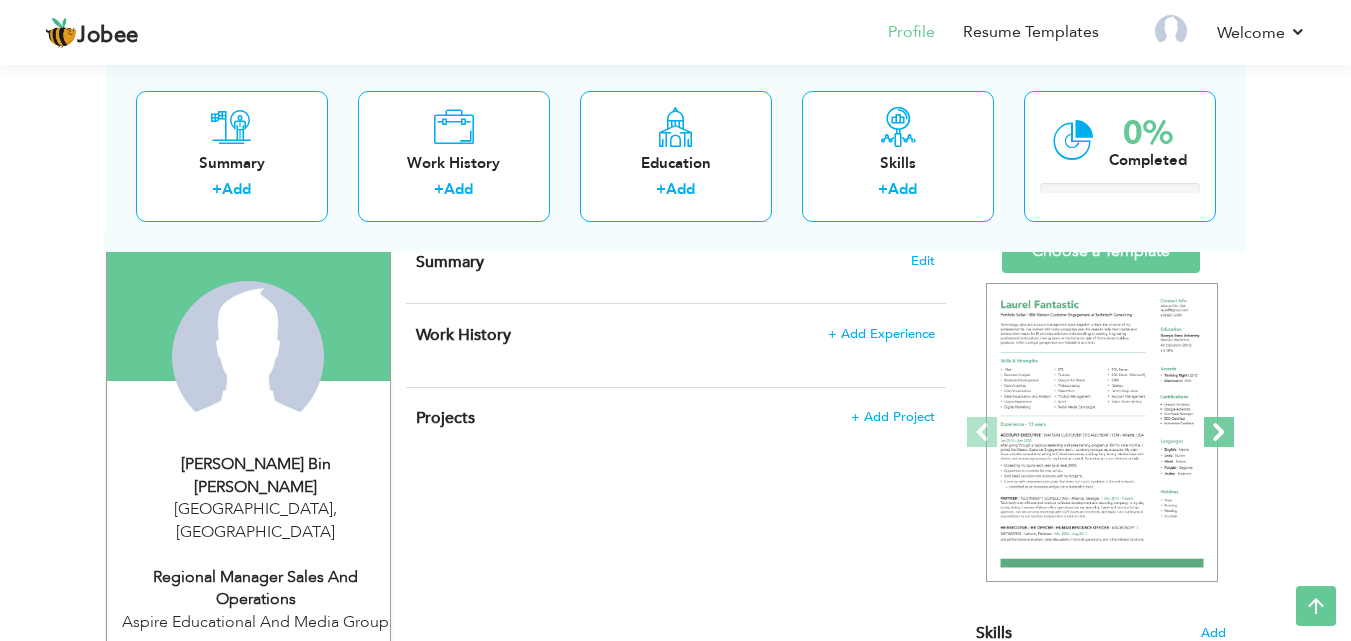 click at bounding box center [1219, 432] 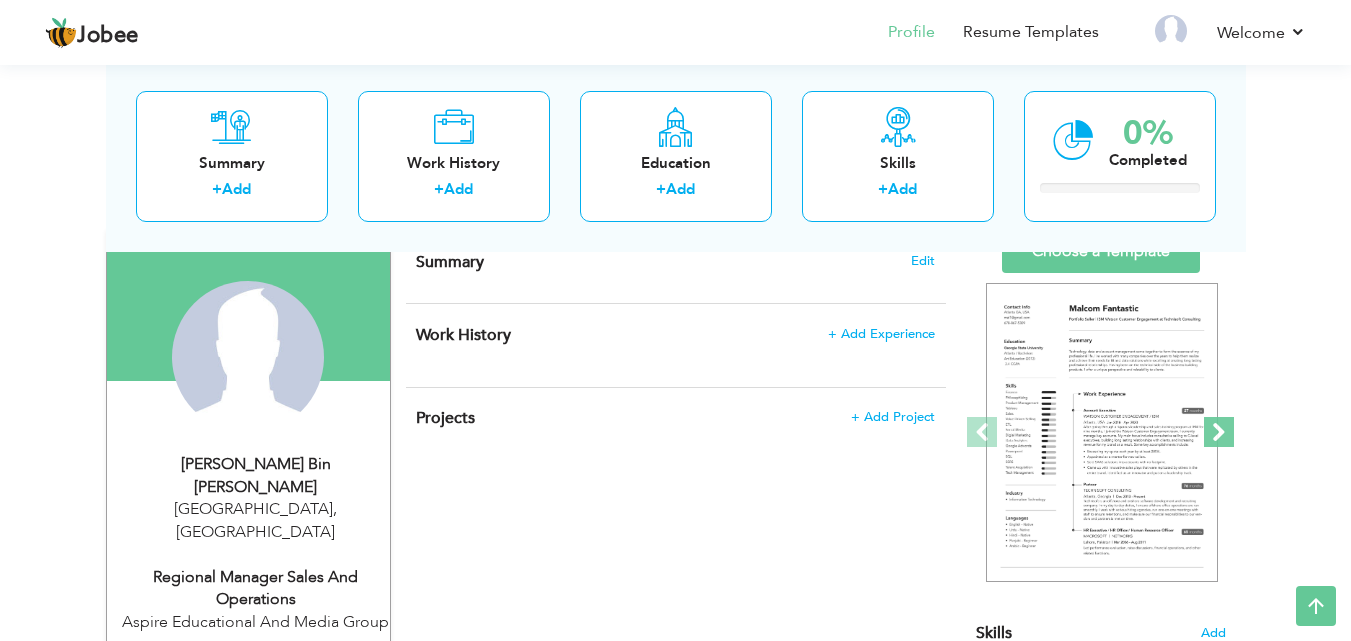 click at bounding box center [1219, 432] 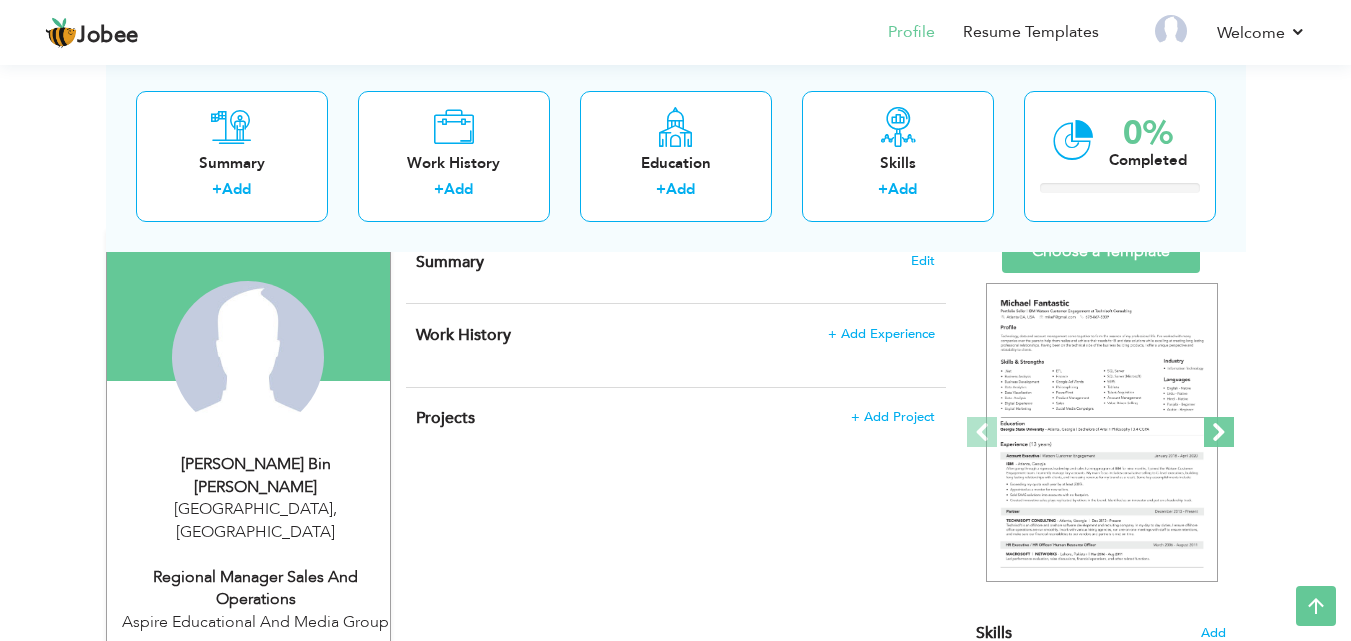 click at bounding box center (1219, 432) 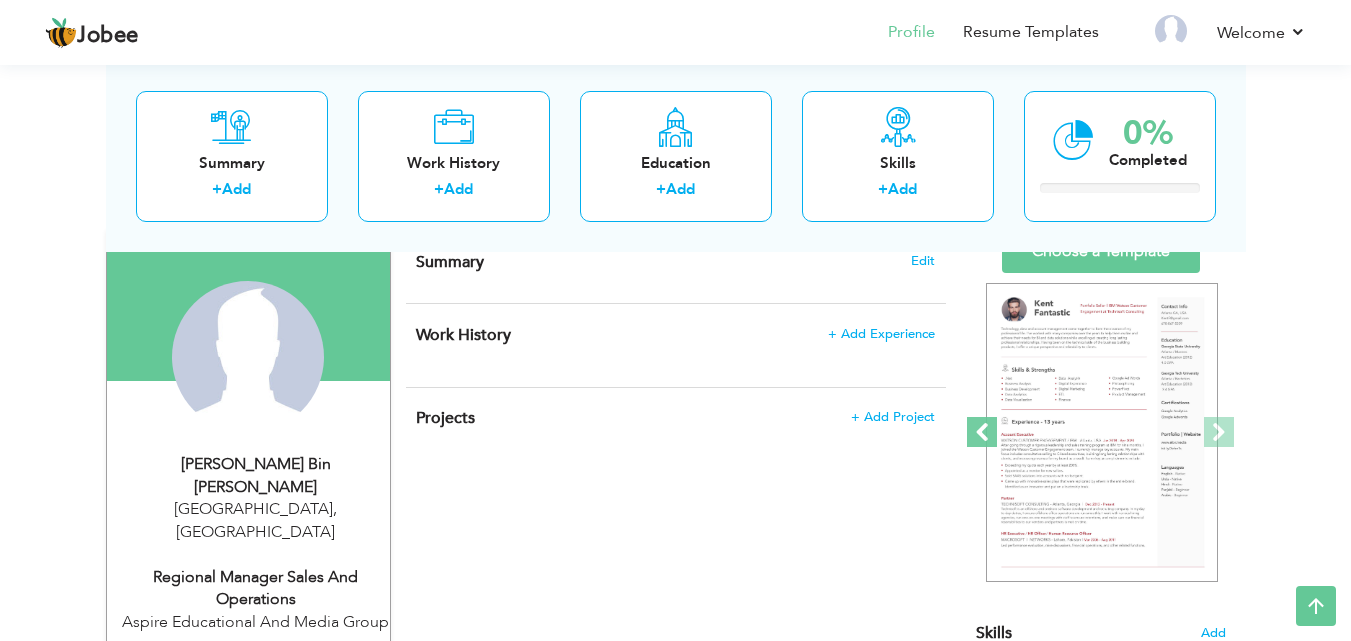 click at bounding box center (982, 432) 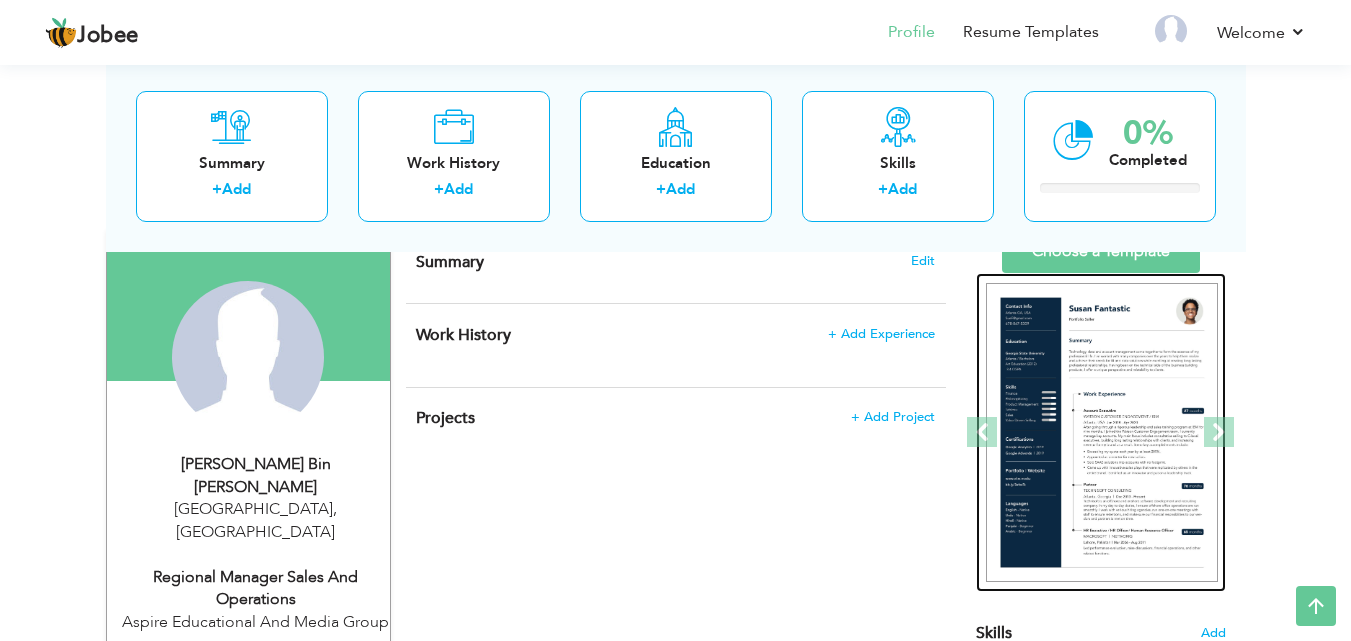 click at bounding box center (1102, 433) 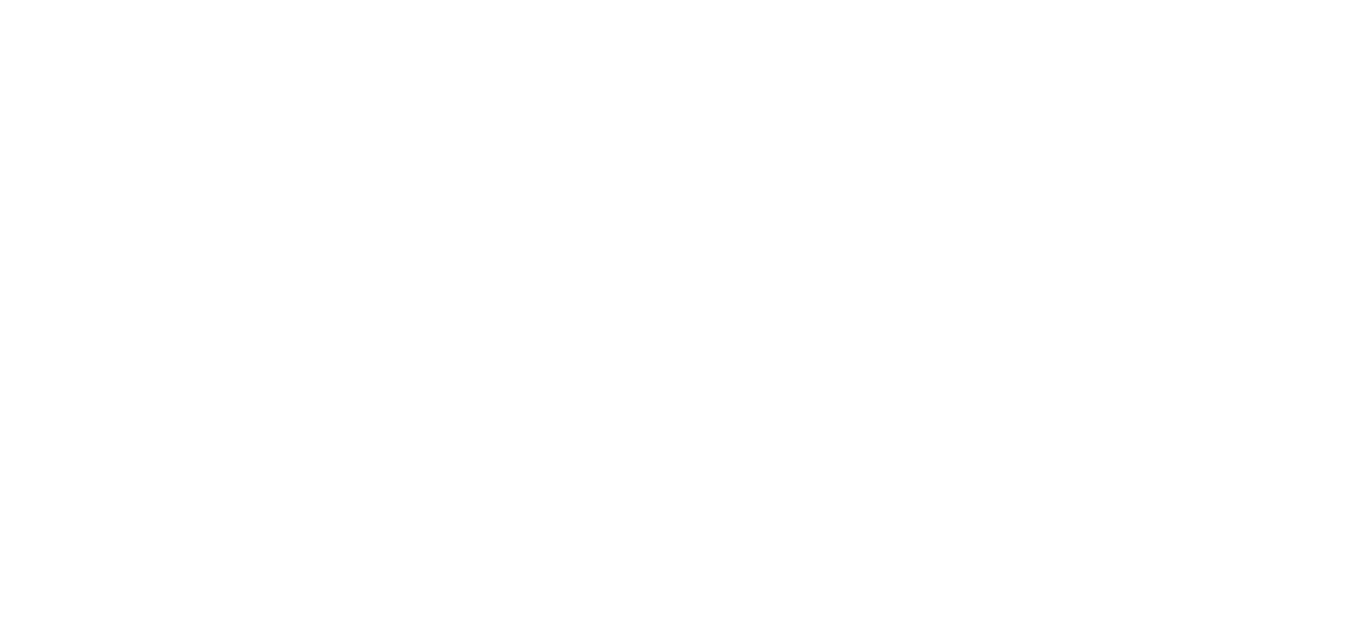 scroll, scrollTop: 0, scrollLeft: 0, axis: both 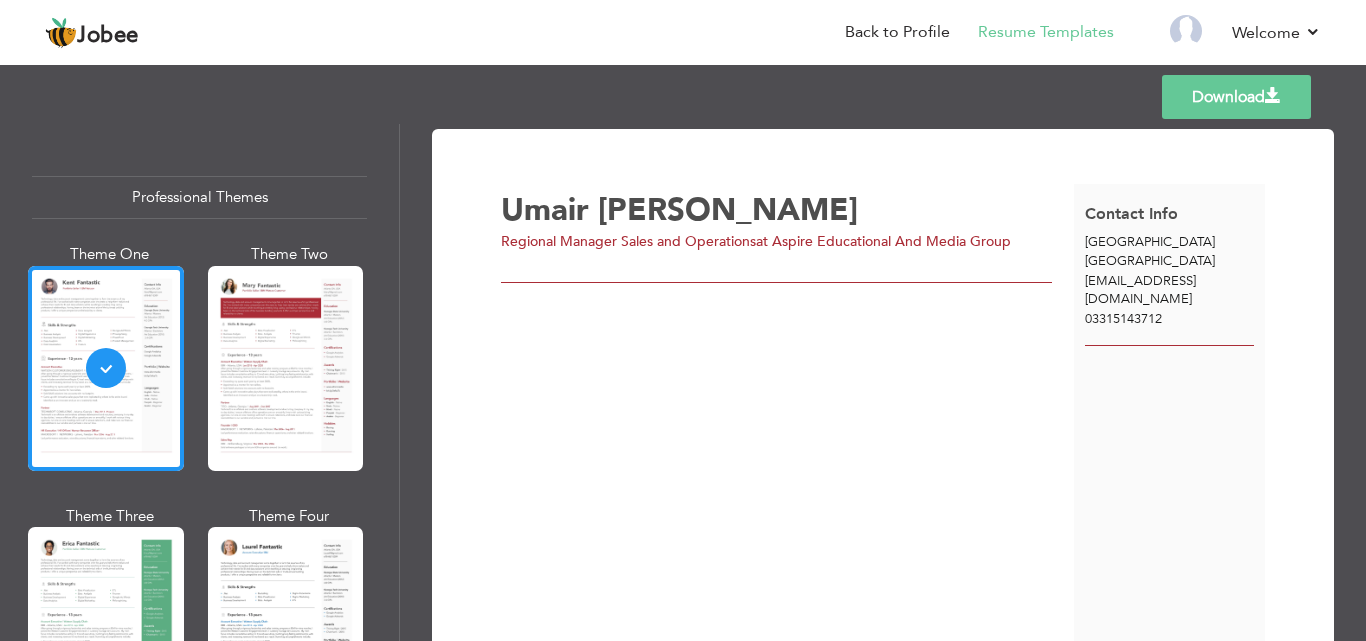 drag, startPoint x: 390, startPoint y: 171, endPoint x: 392, endPoint y: 208, distance: 37.054016 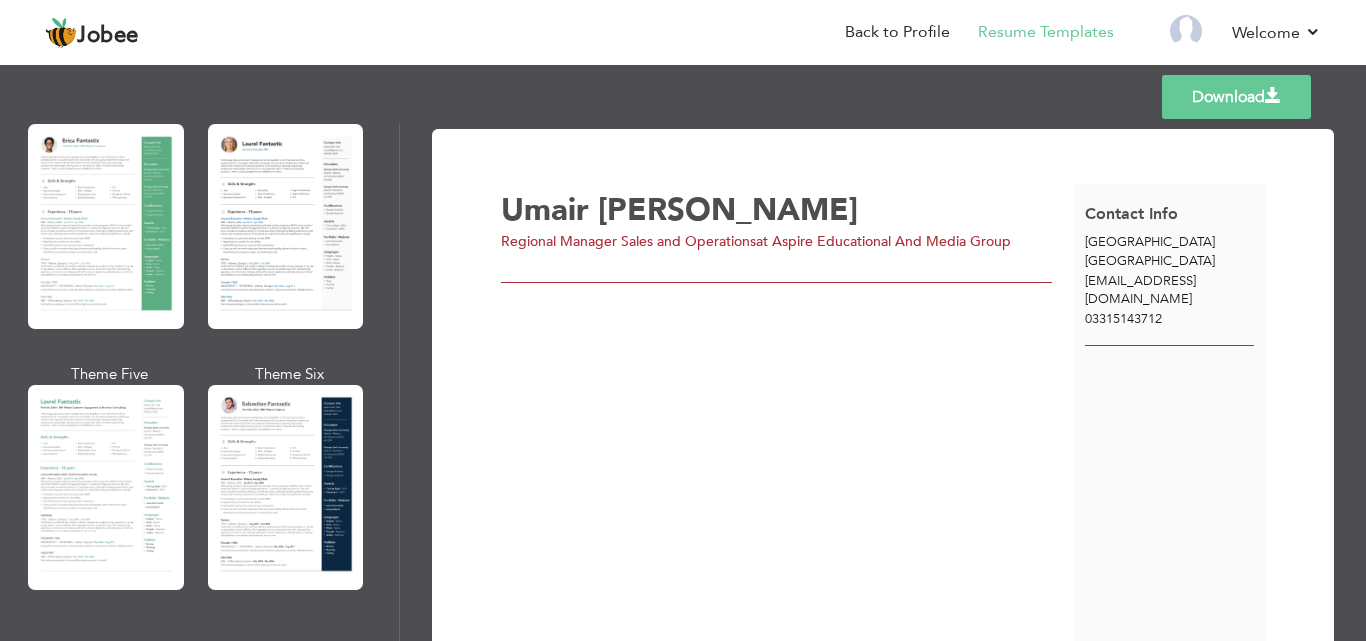 scroll, scrollTop: 410, scrollLeft: 0, axis: vertical 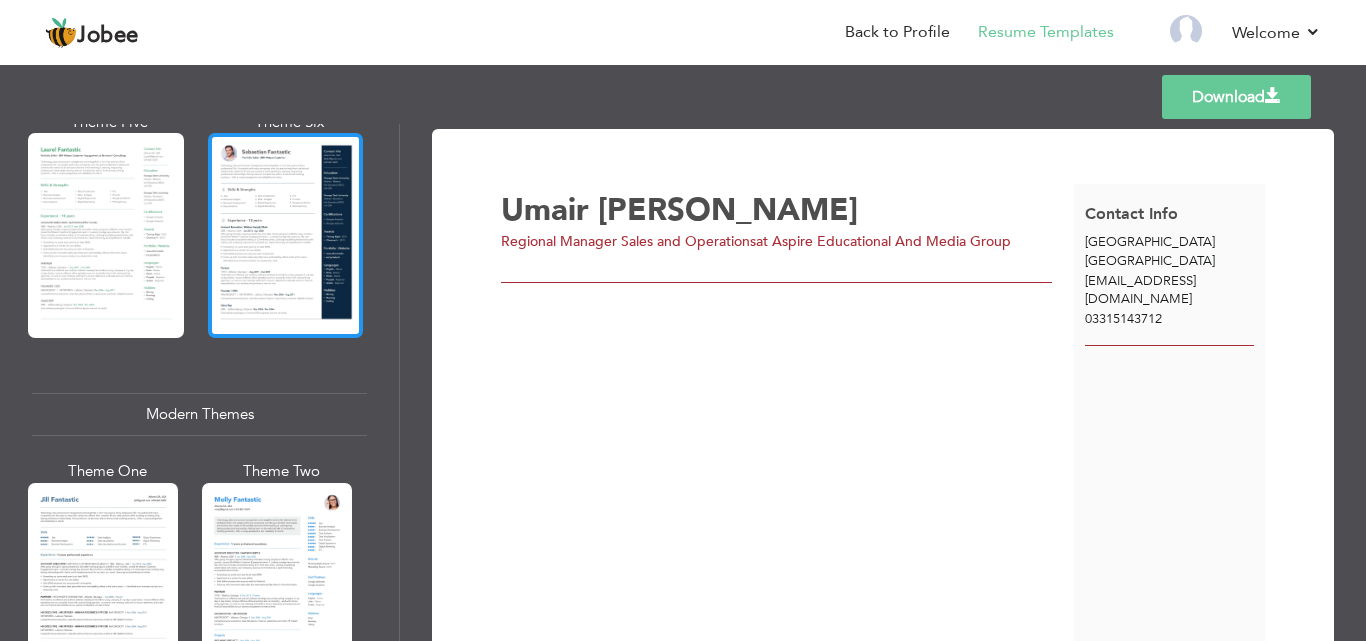 click at bounding box center (286, 235) 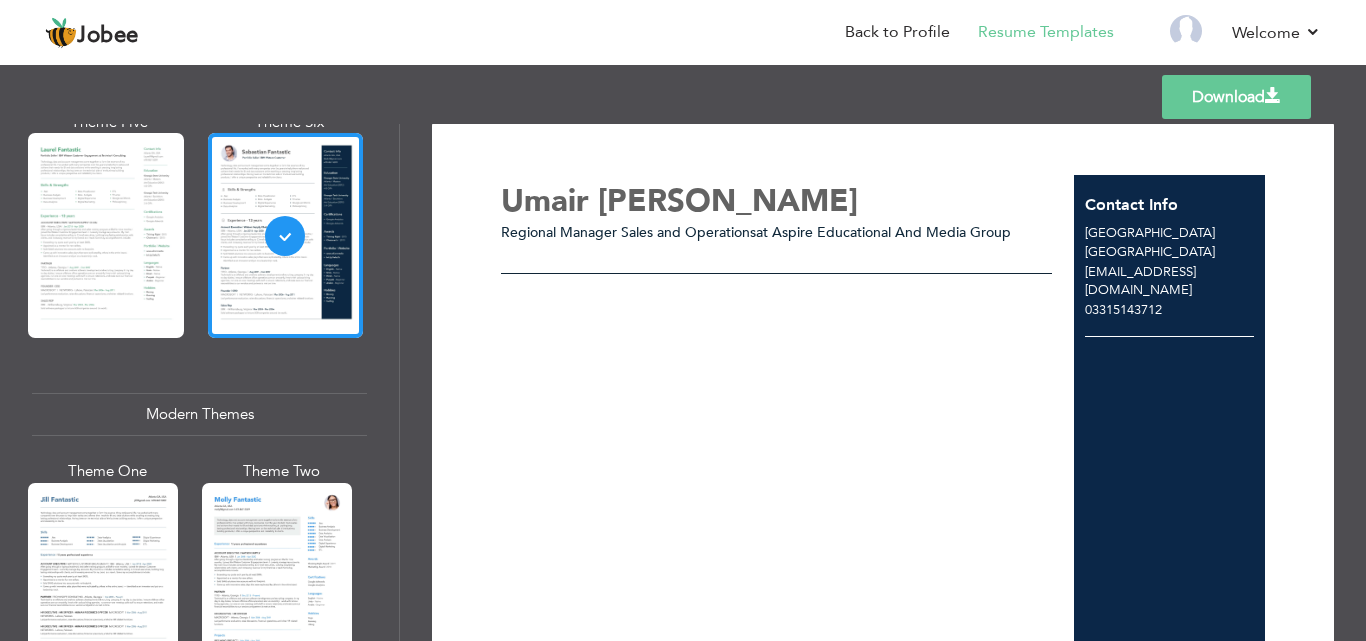 scroll, scrollTop: 0, scrollLeft: 0, axis: both 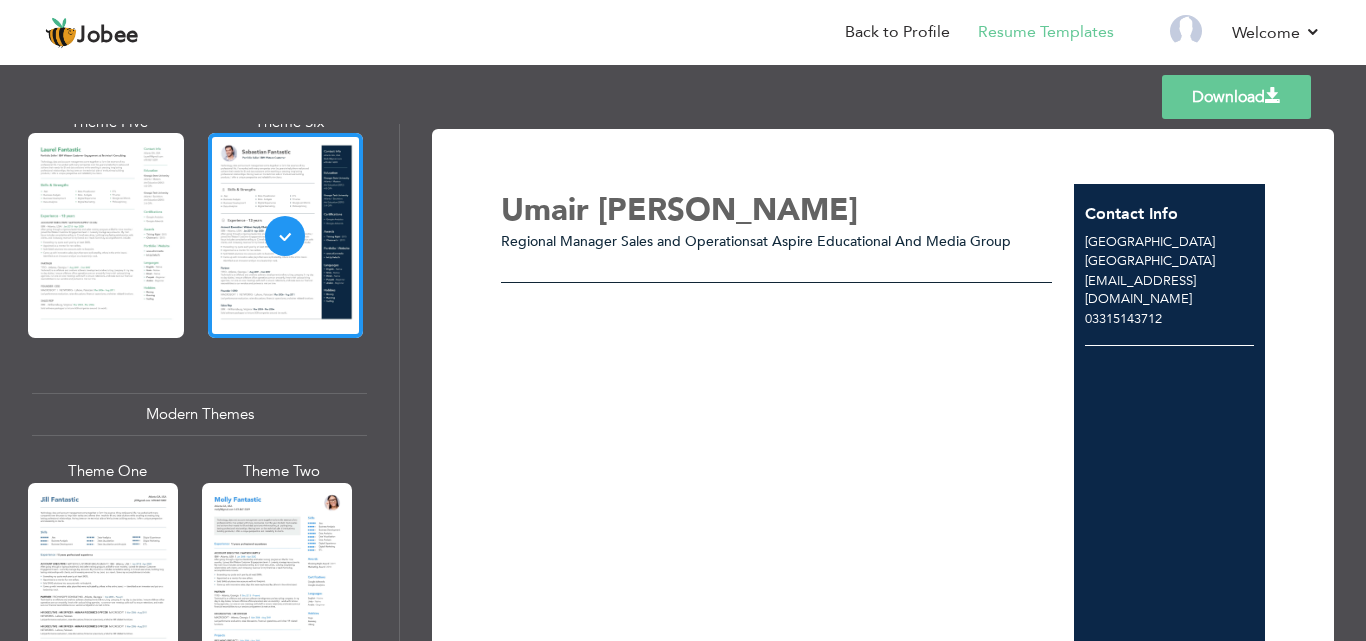 click on "Umair   Bin Tariq
Regional Manager Sales and Operations  at Aspire Educational And Media Group" at bounding box center [787, 424] 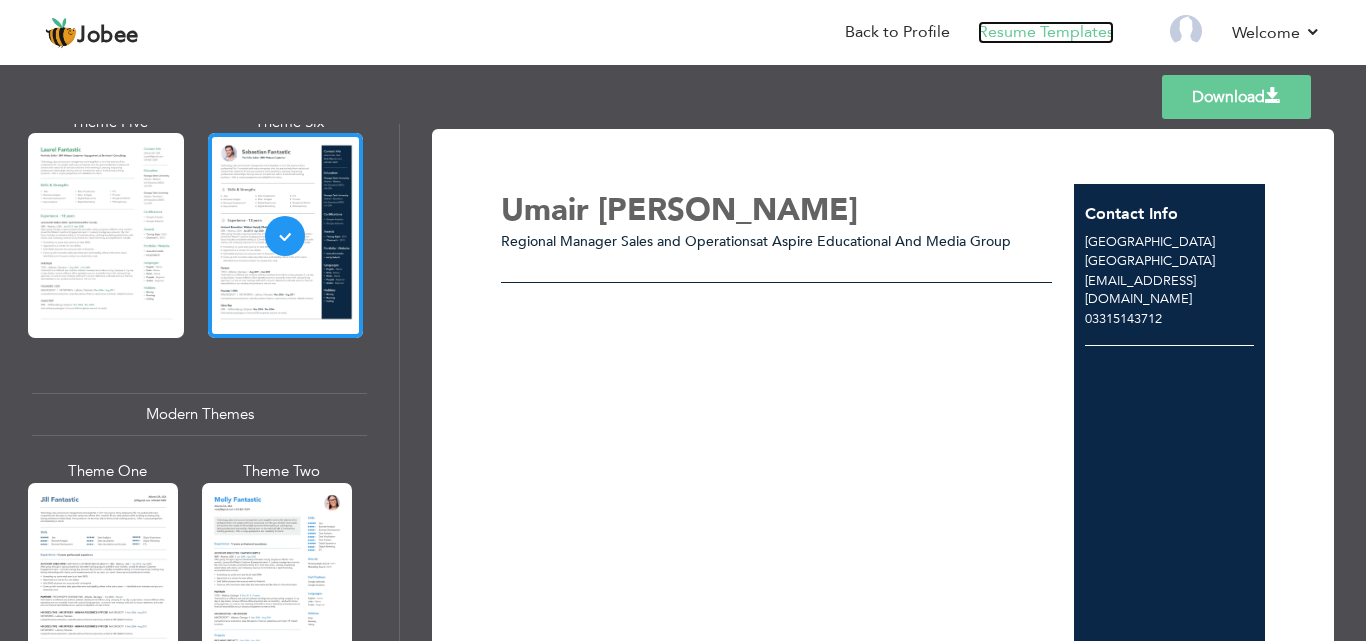 click on "Resume Templates" at bounding box center (1046, 32) 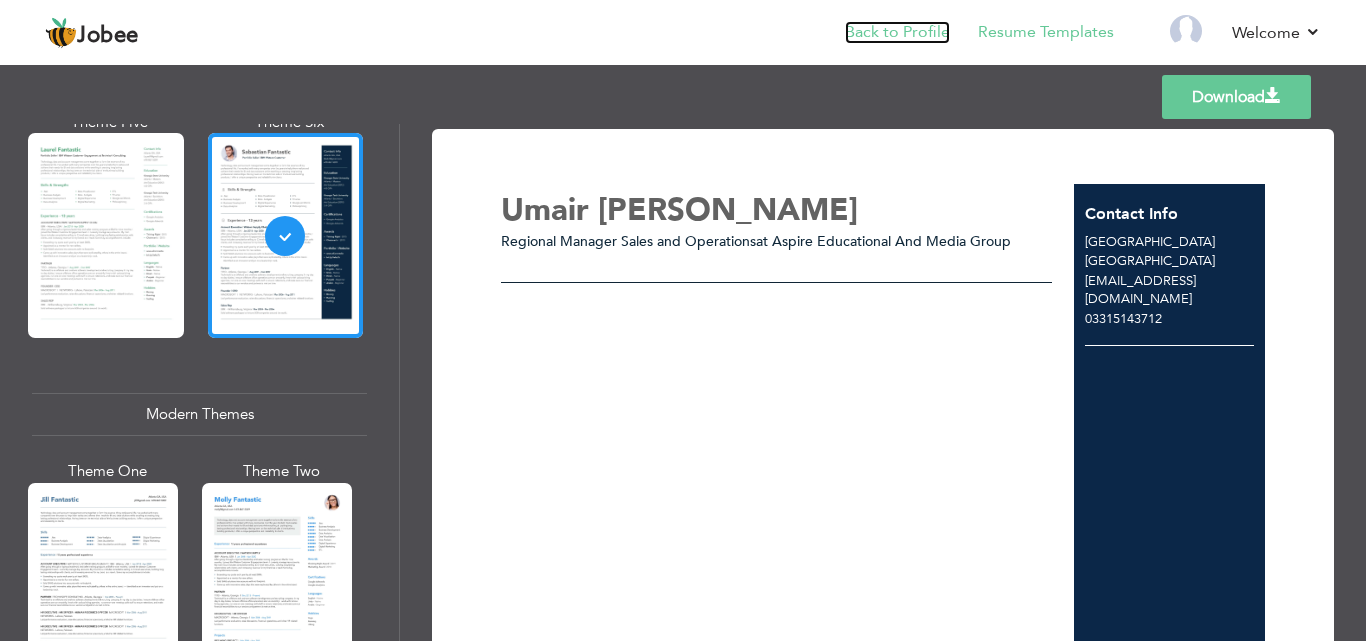 click on "Back to Profile" at bounding box center (897, 32) 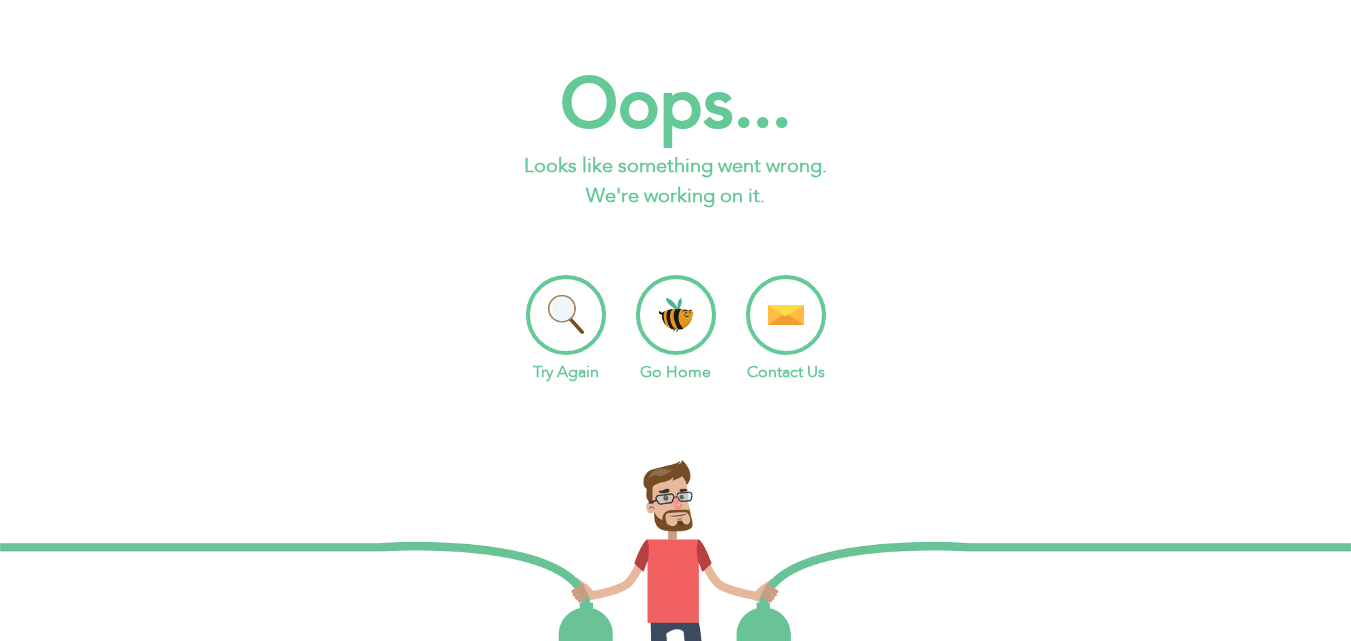 scroll, scrollTop: 0, scrollLeft: 0, axis: both 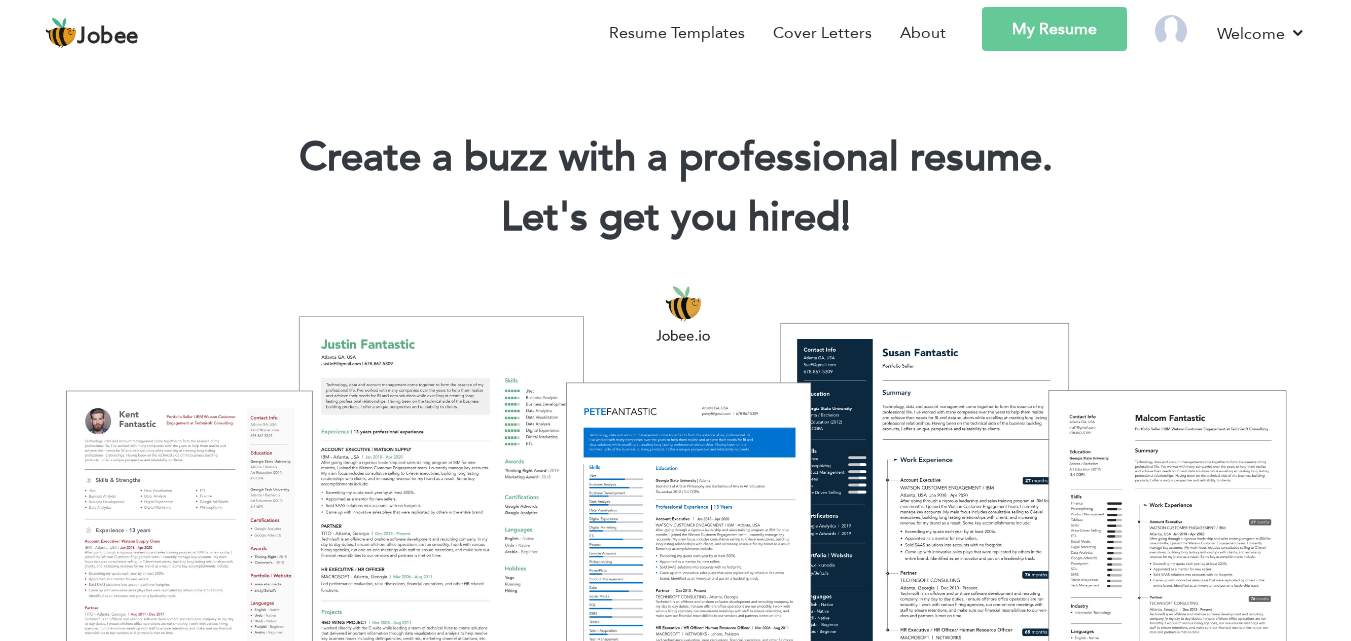 click on "My Resume" at bounding box center [1054, 29] 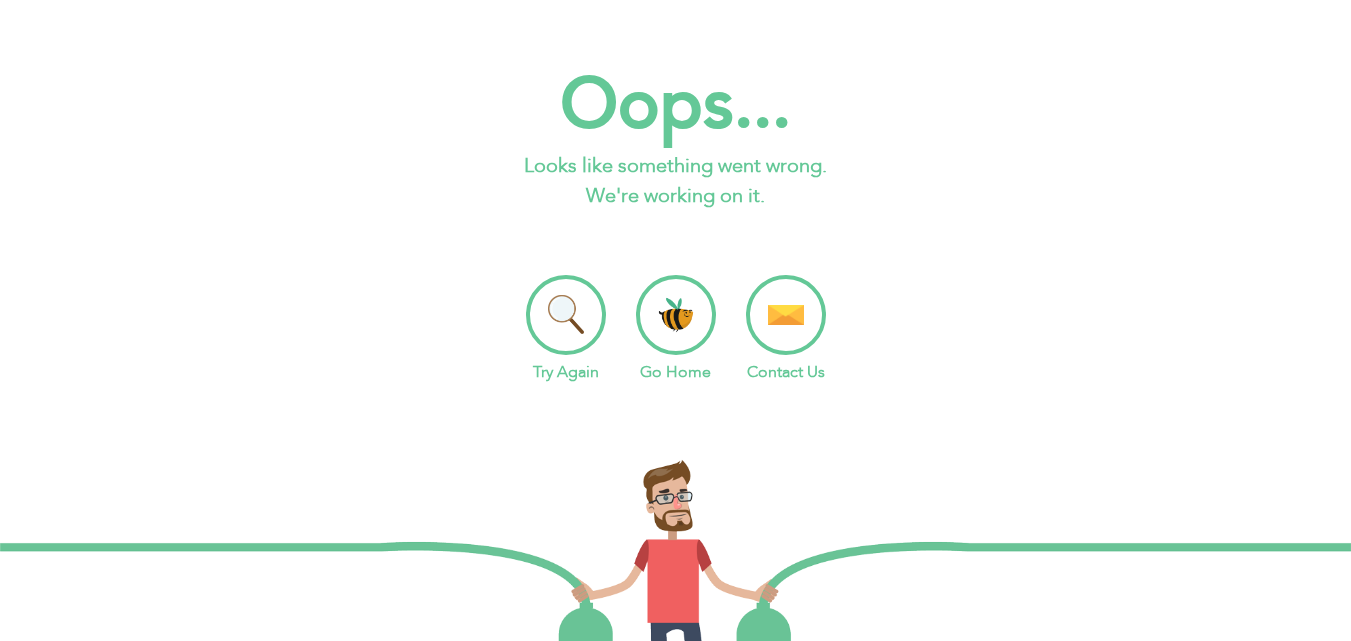 scroll, scrollTop: 0, scrollLeft: 0, axis: both 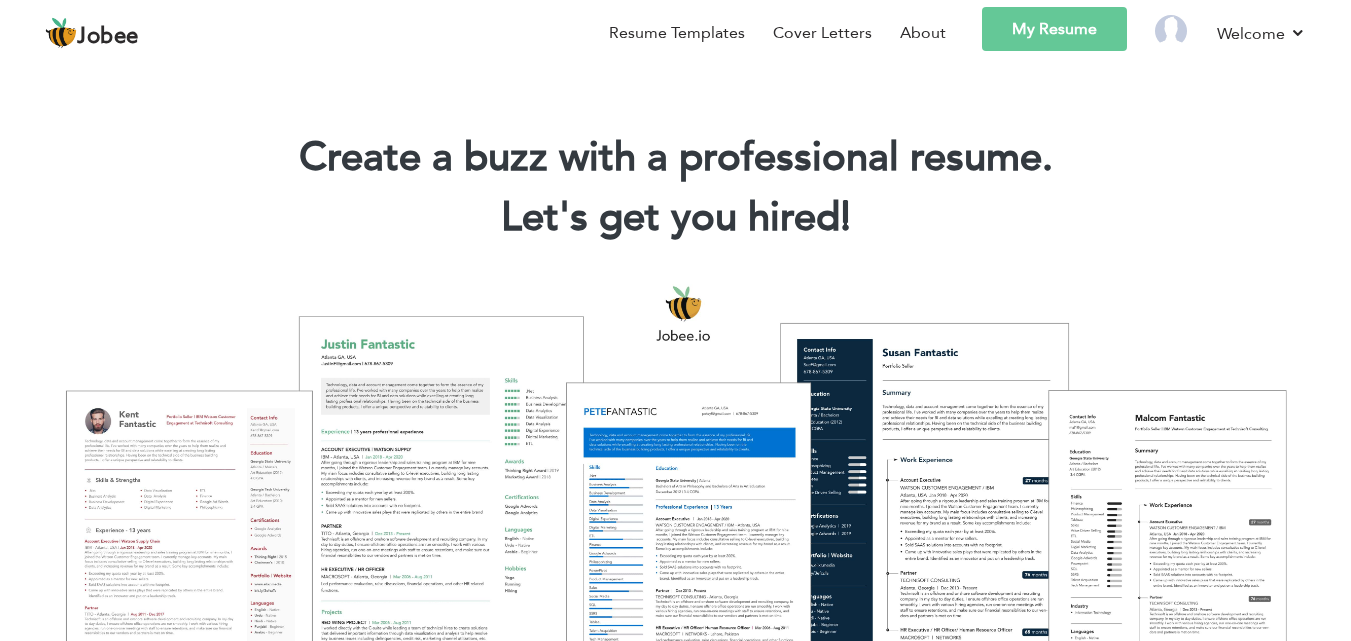 click on "My Resume" at bounding box center [1054, 29] 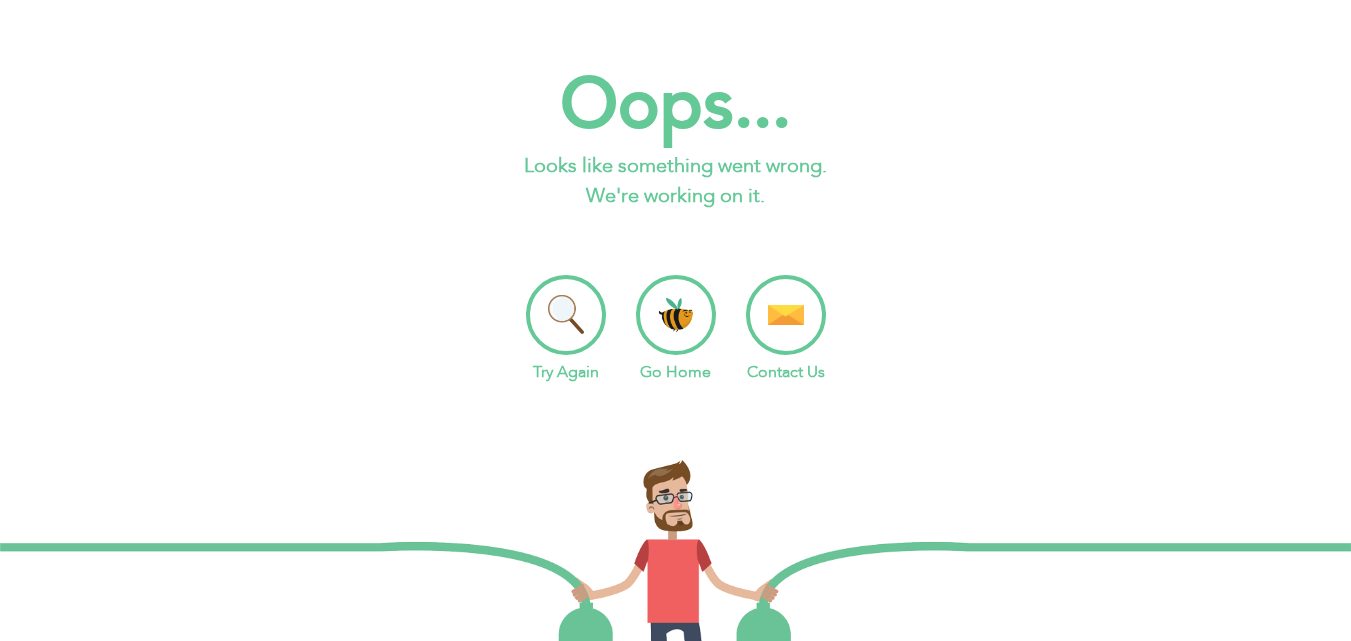 scroll, scrollTop: 0, scrollLeft: 0, axis: both 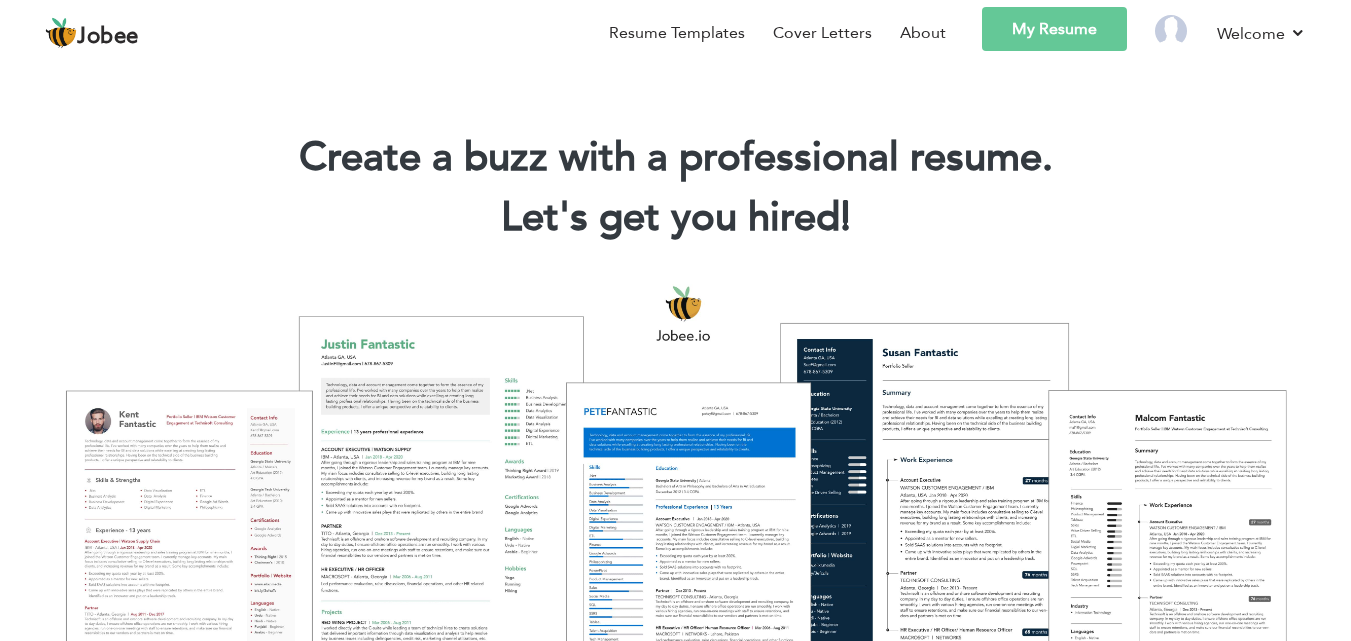 click at bounding box center [675, 493] 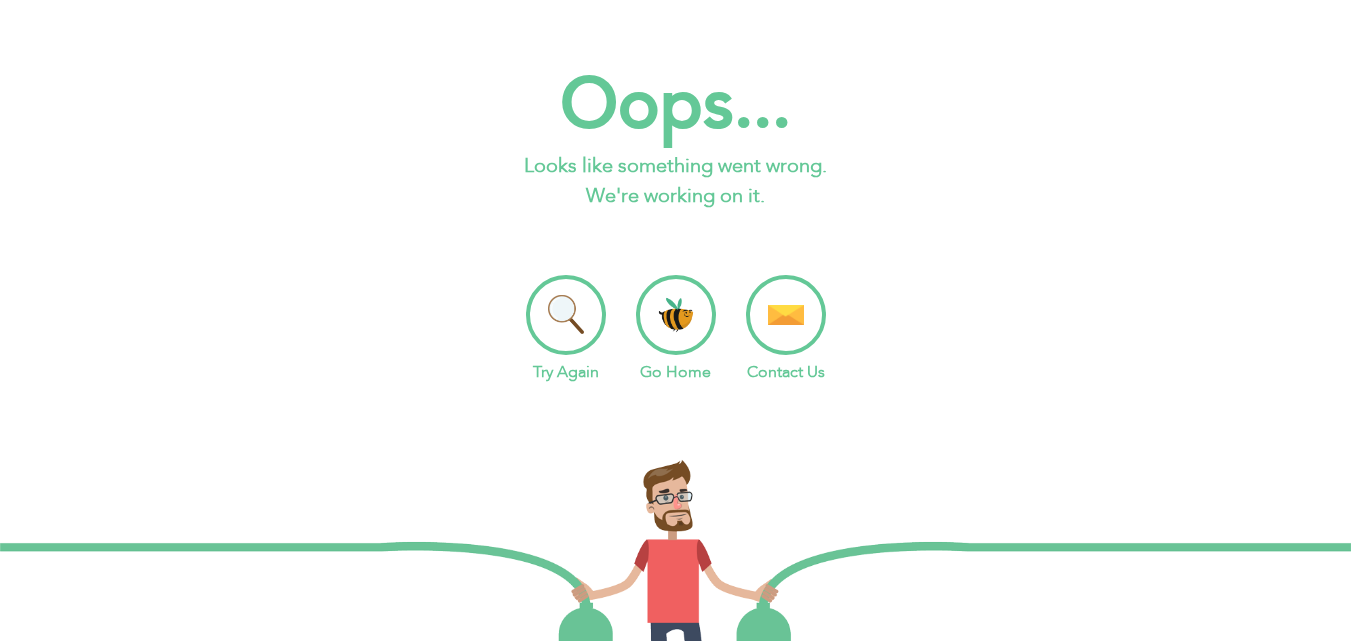 scroll, scrollTop: 0, scrollLeft: 0, axis: both 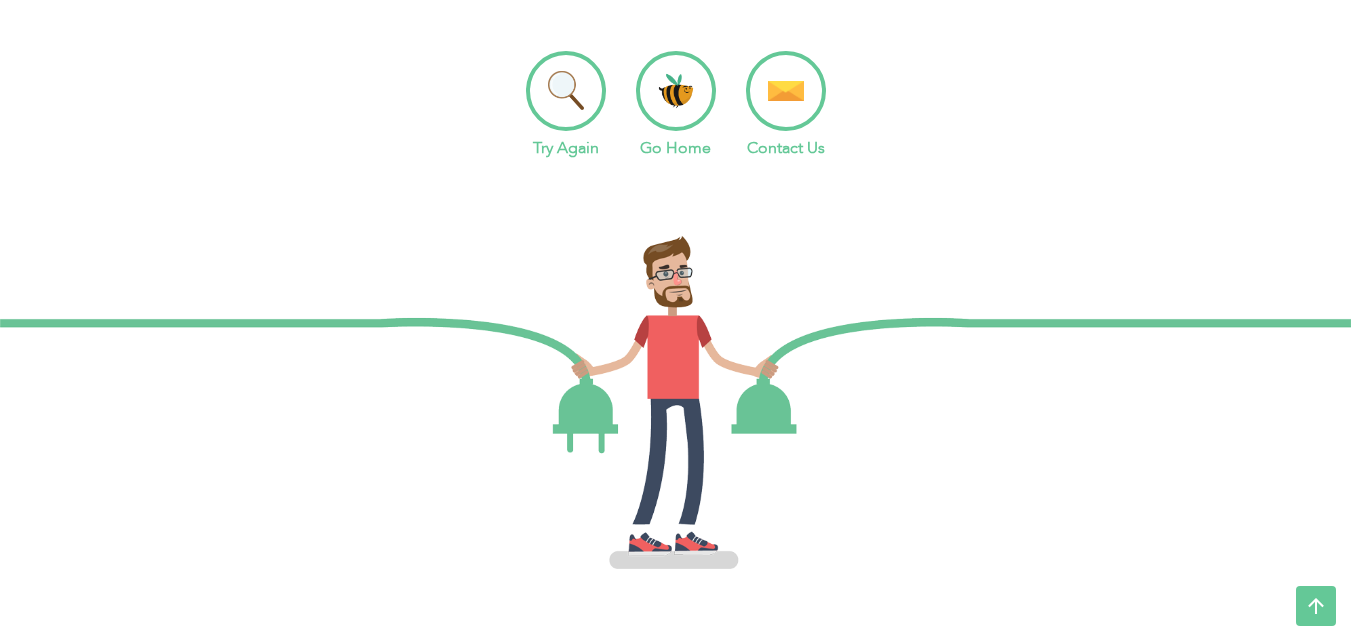 click at bounding box center (675, 400) 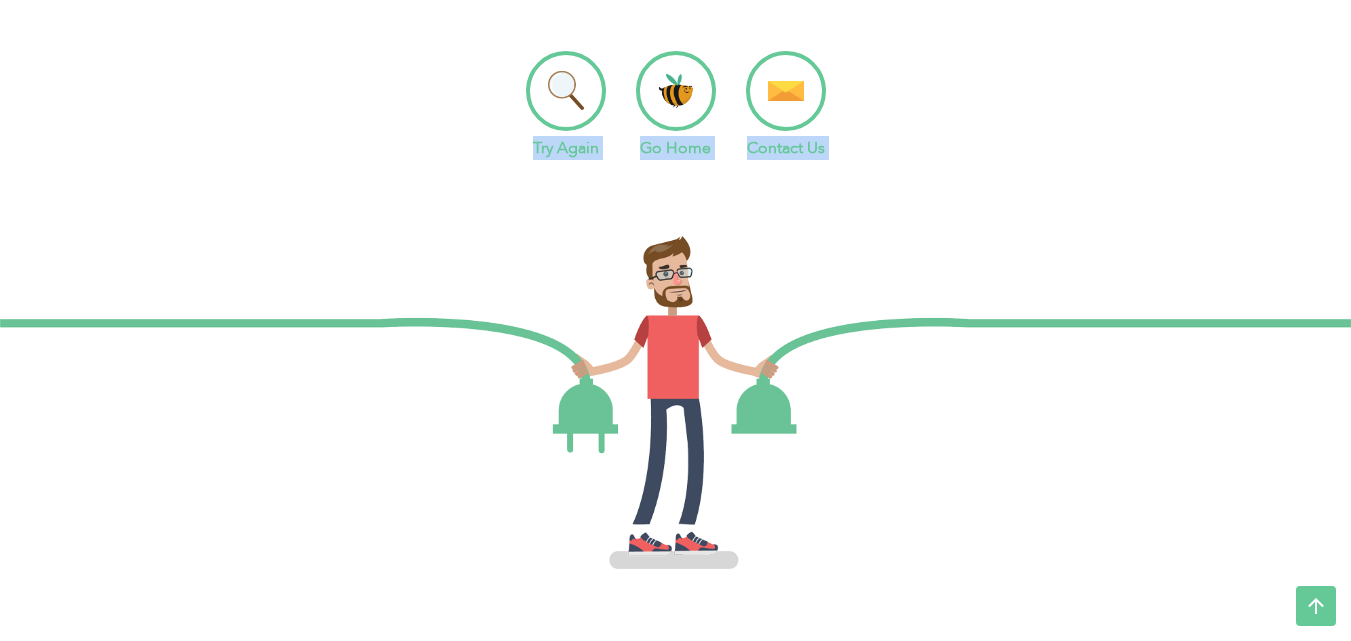 click on "Try Again" at bounding box center [566, 105] 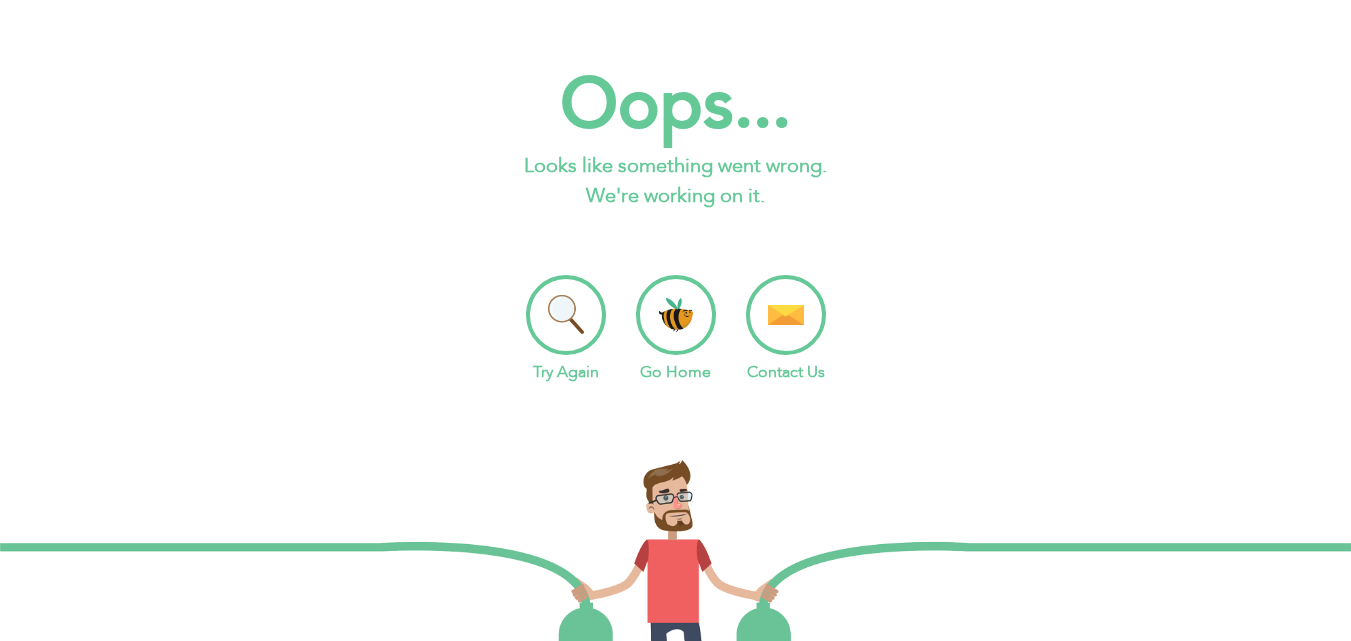 scroll, scrollTop: 0, scrollLeft: 0, axis: both 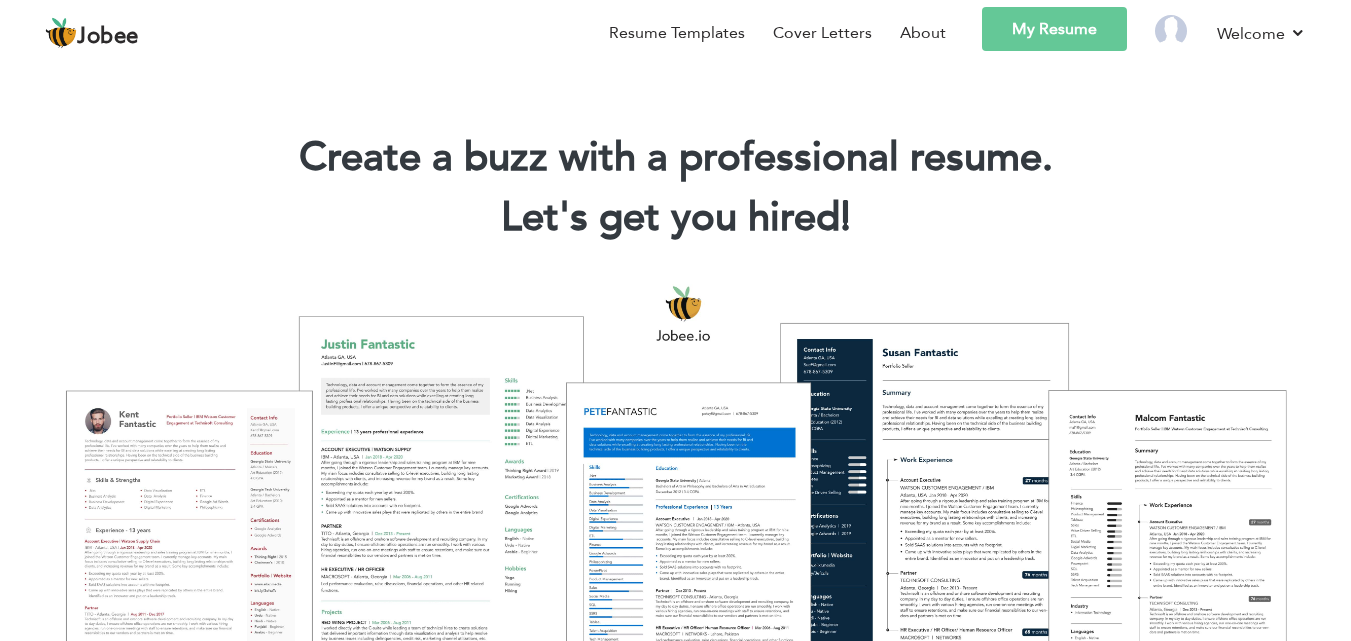 click on "My Resume" at bounding box center [1054, 29] 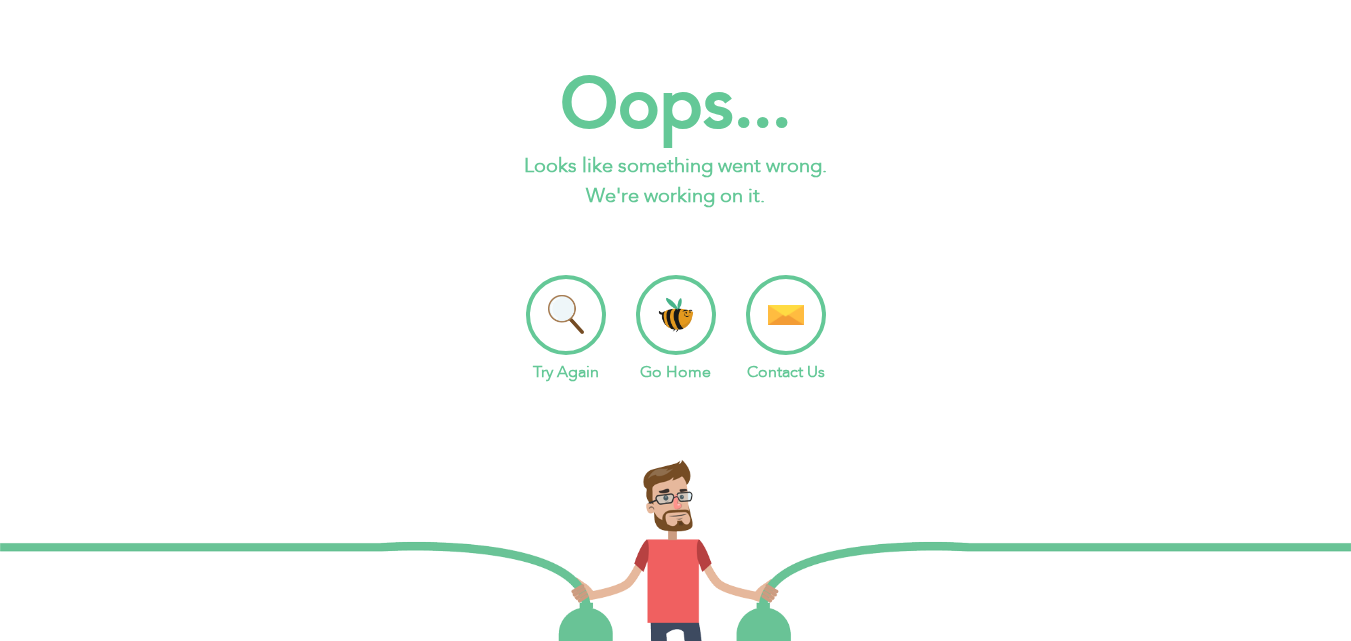 scroll, scrollTop: 0, scrollLeft: 0, axis: both 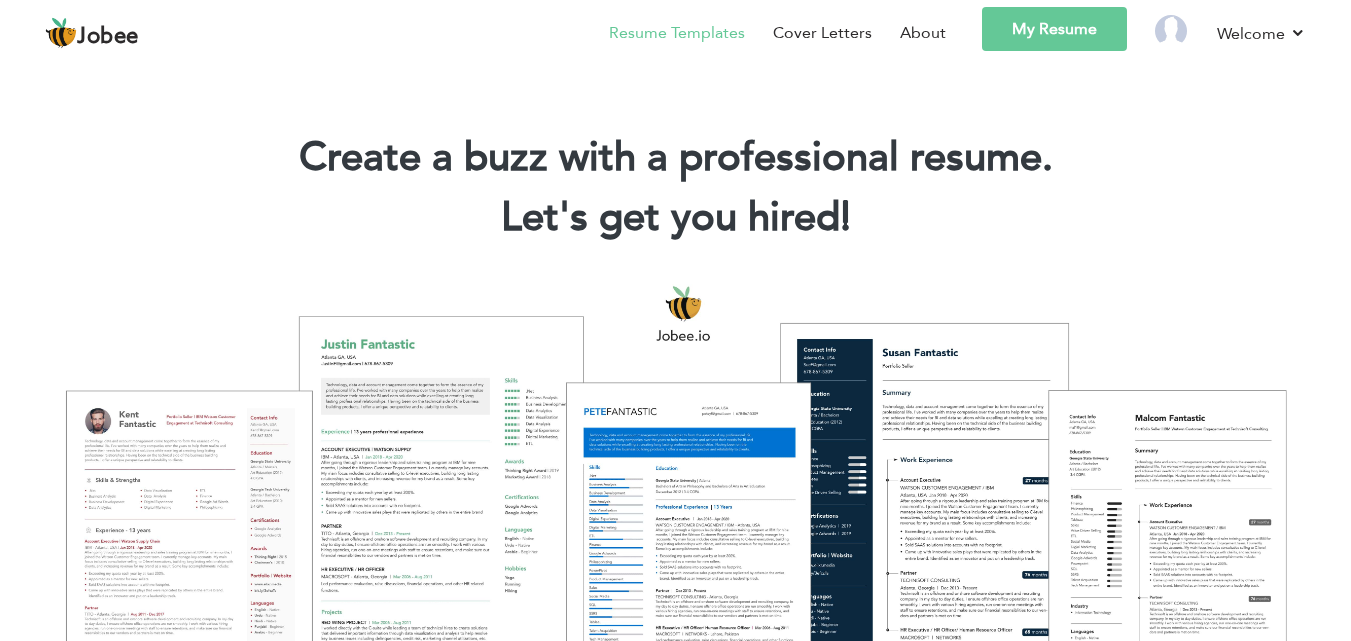 click on "Resume Templates" at bounding box center [677, 33] 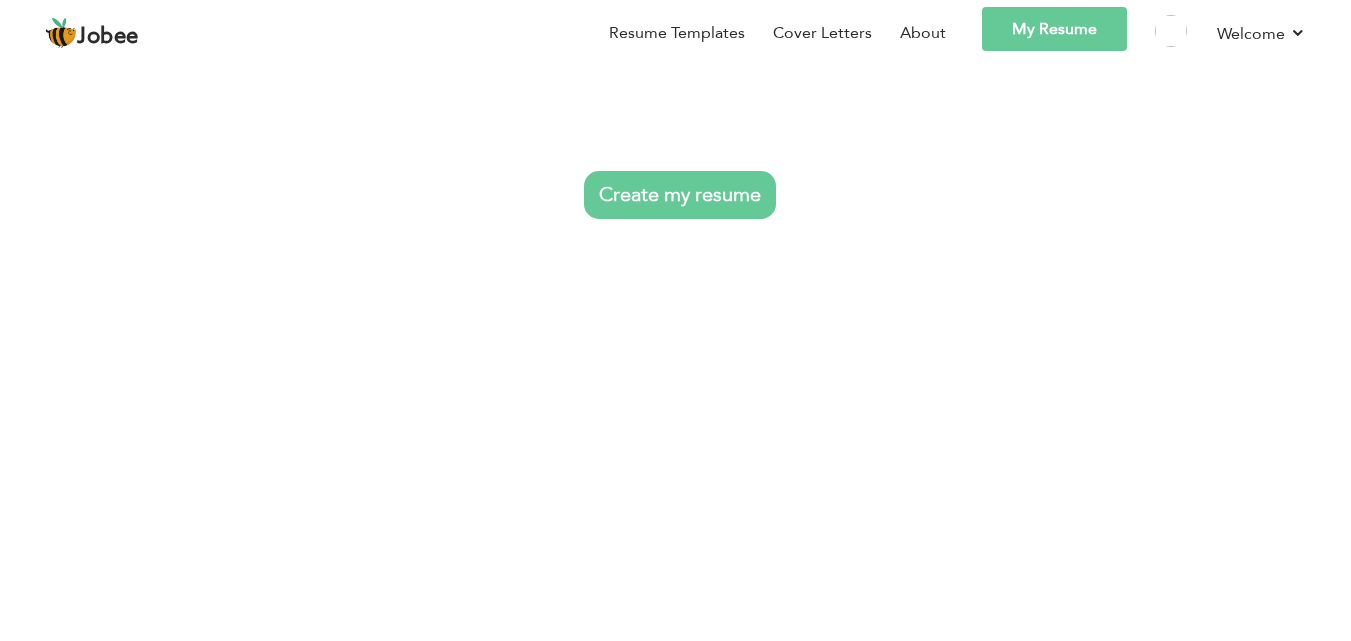 scroll, scrollTop: 0, scrollLeft: 0, axis: both 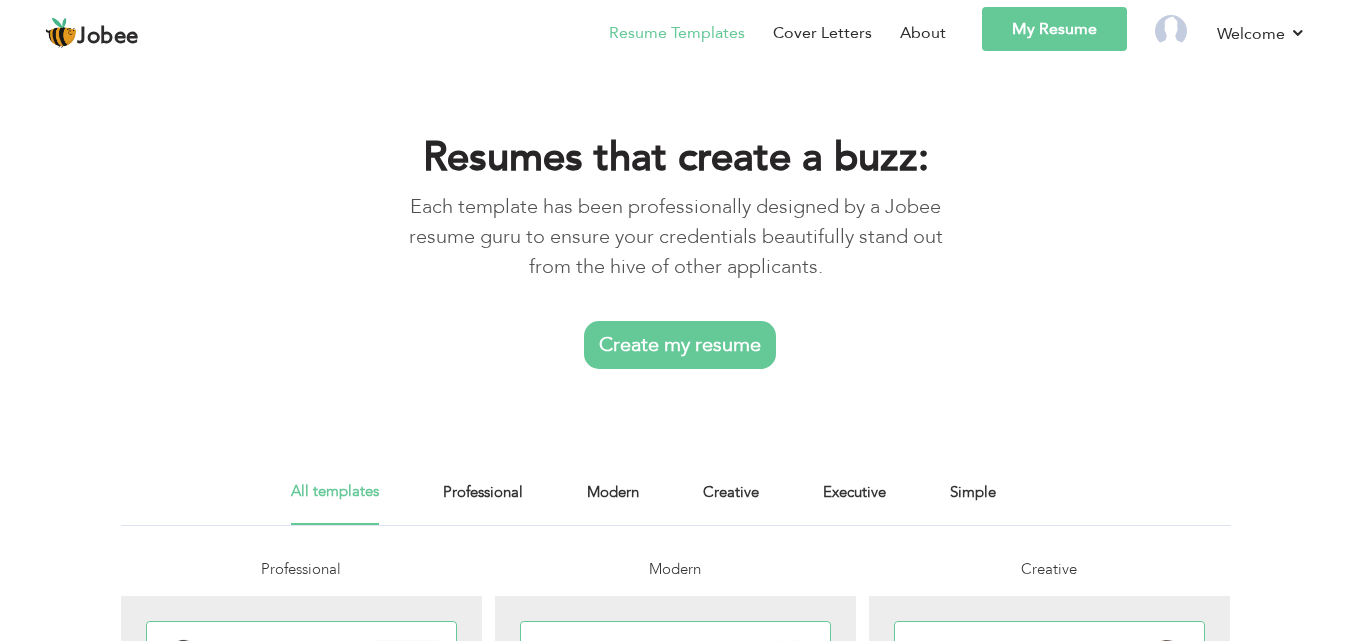 click on "Create my resume" at bounding box center [680, 345] 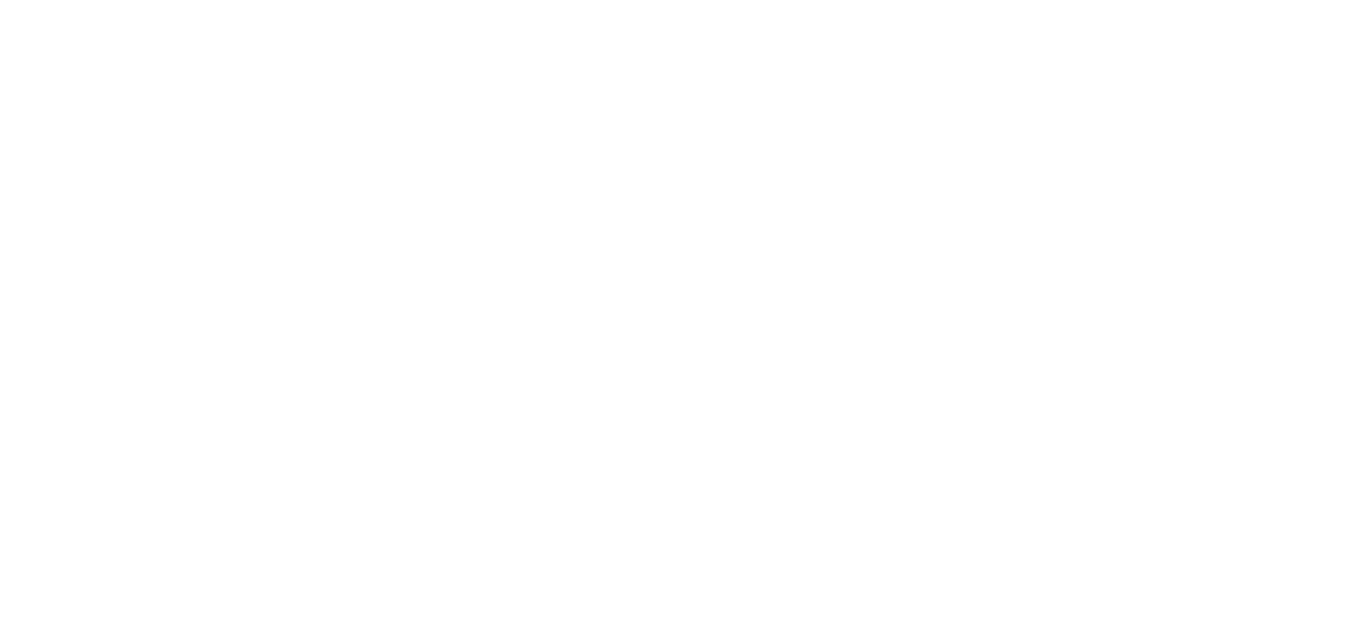 scroll, scrollTop: 0, scrollLeft: 0, axis: both 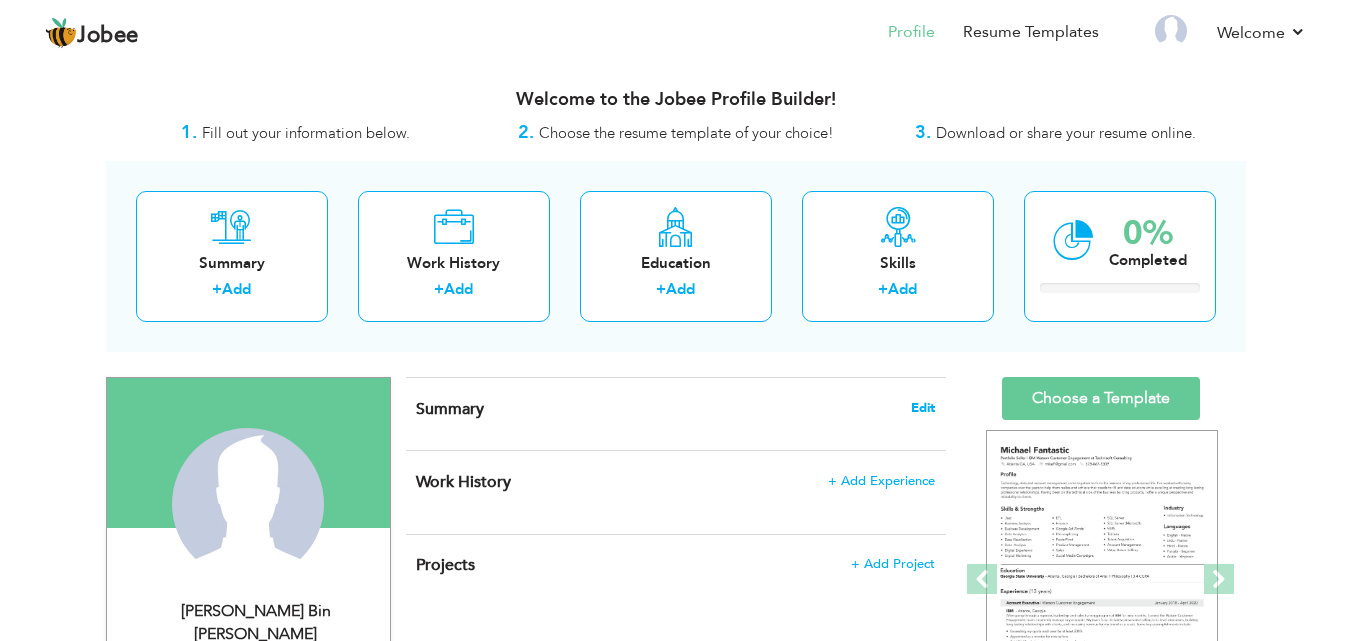 click on "Edit" at bounding box center (923, 408) 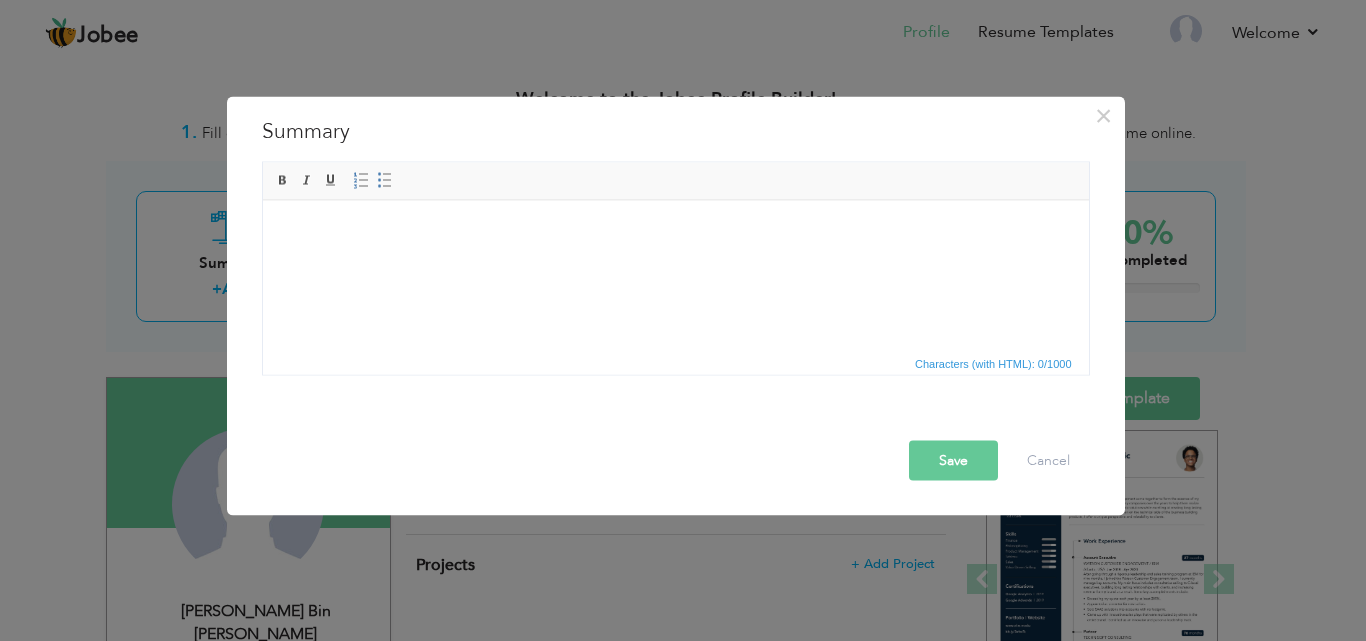 click at bounding box center (675, 230) 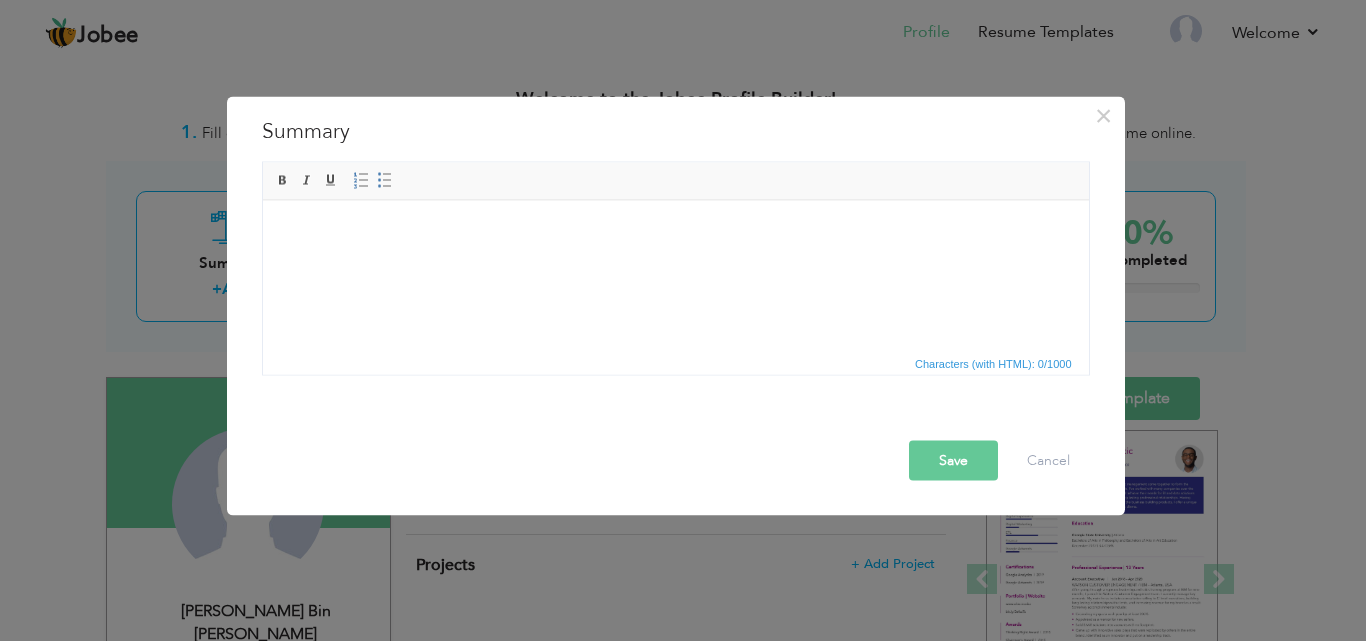 click at bounding box center (675, 230) 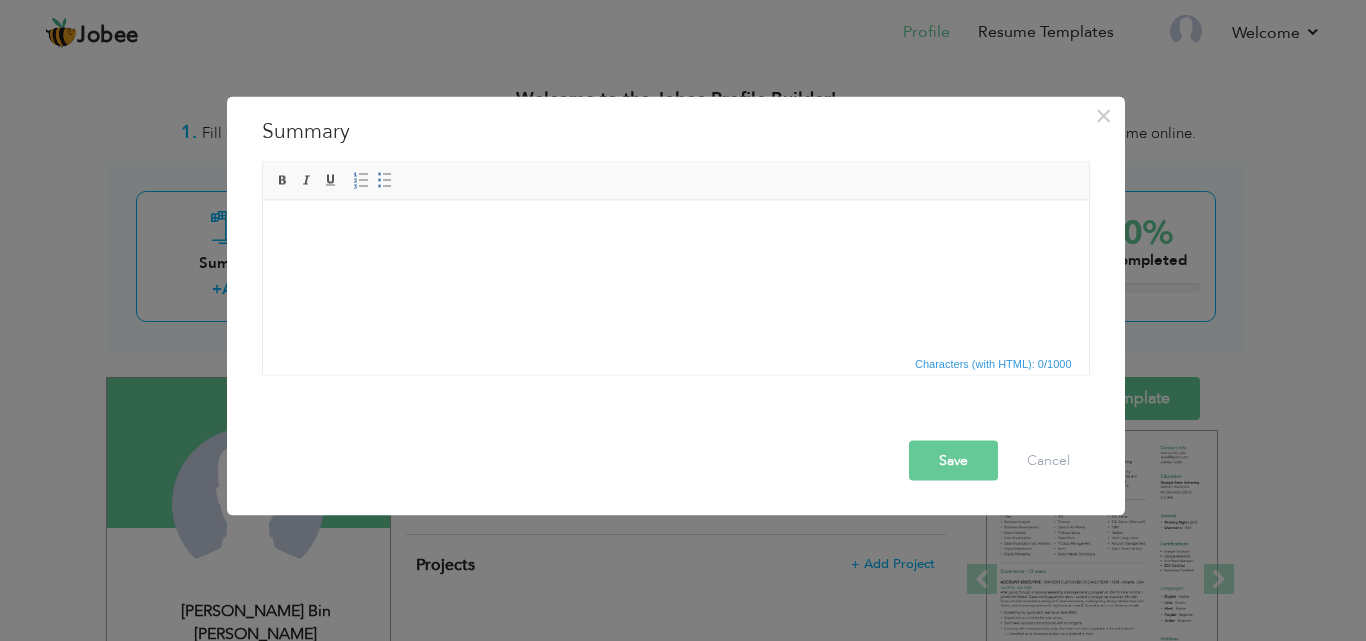 click at bounding box center [675, 230] 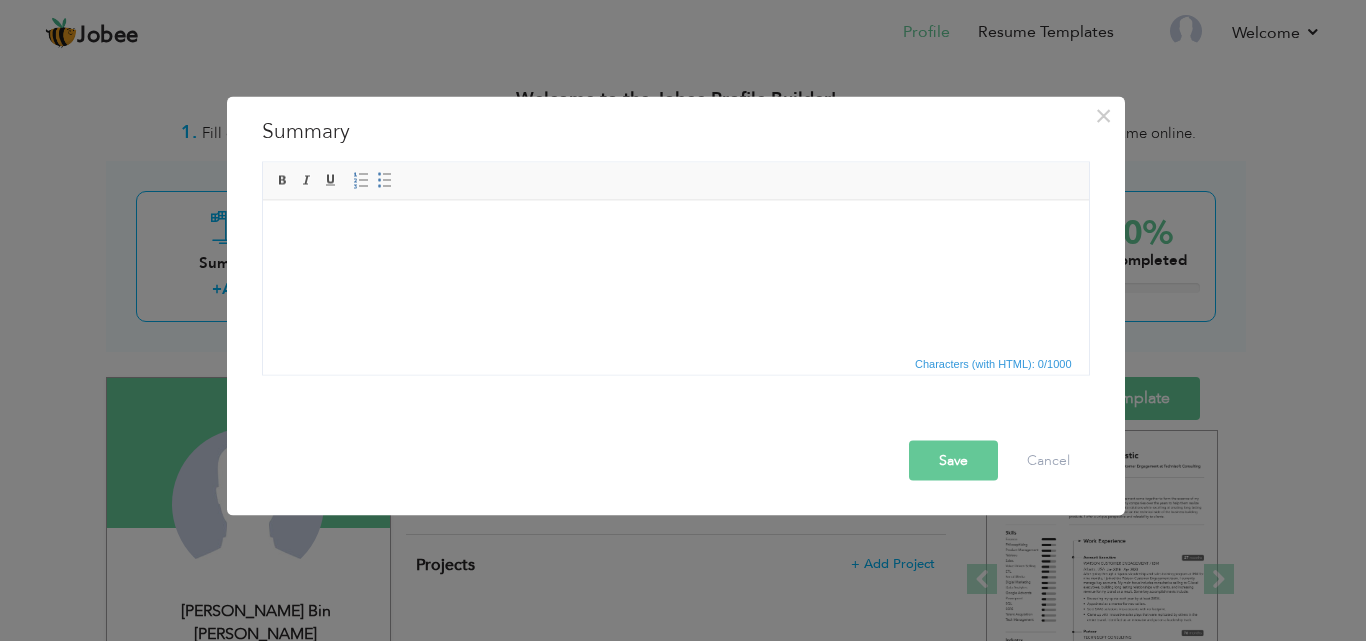 type 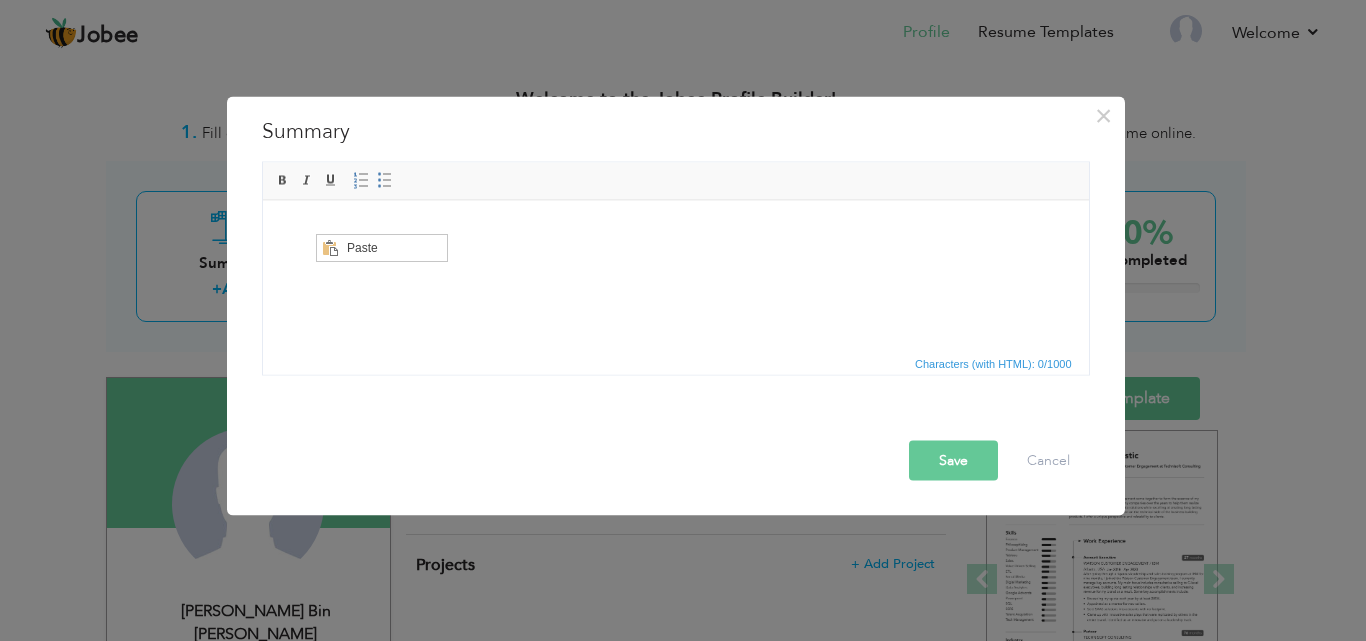 scroll, scrollTop: 0, scrollLeft: 0, axis: both 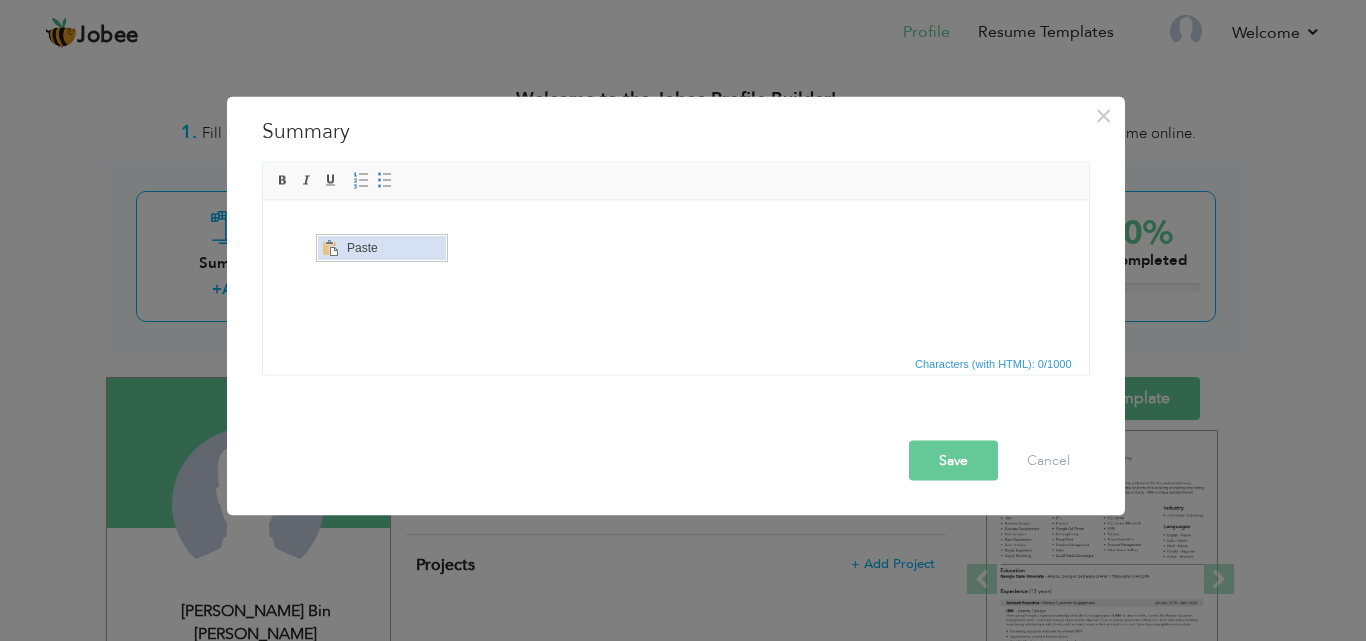 click on "Paste" at bounding box center [393, 248] 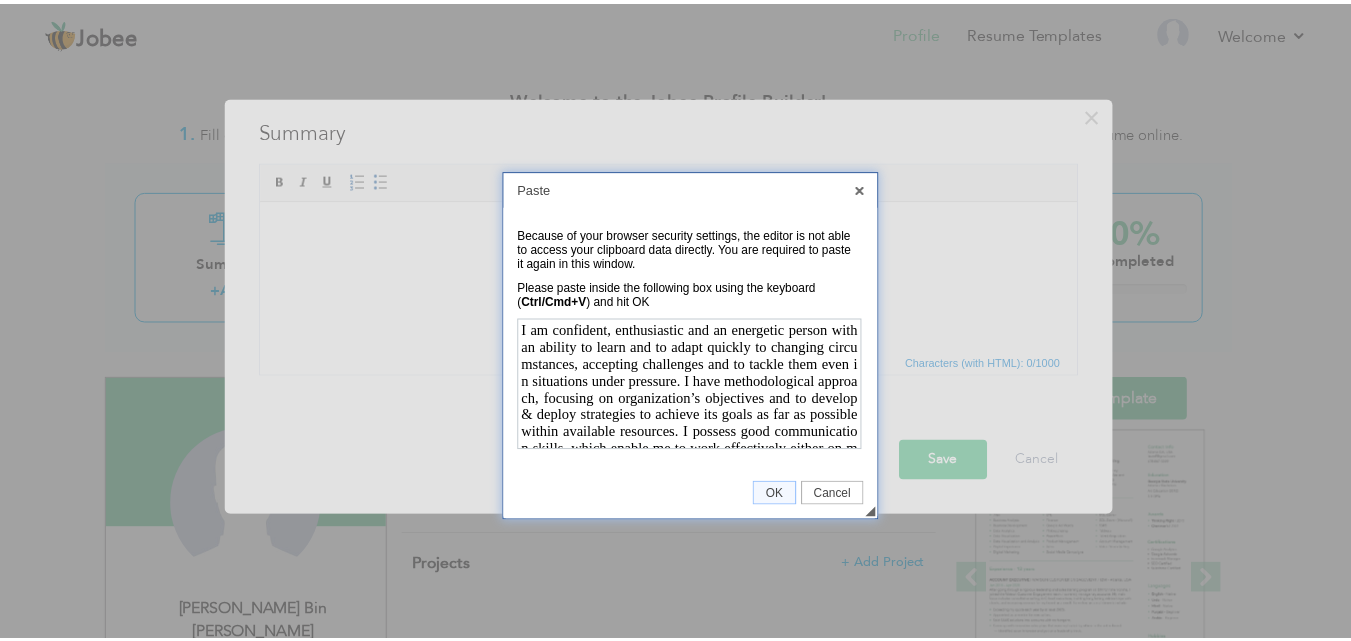 scroll, scrollTop: 0, scrollLeft: 0, axis: both 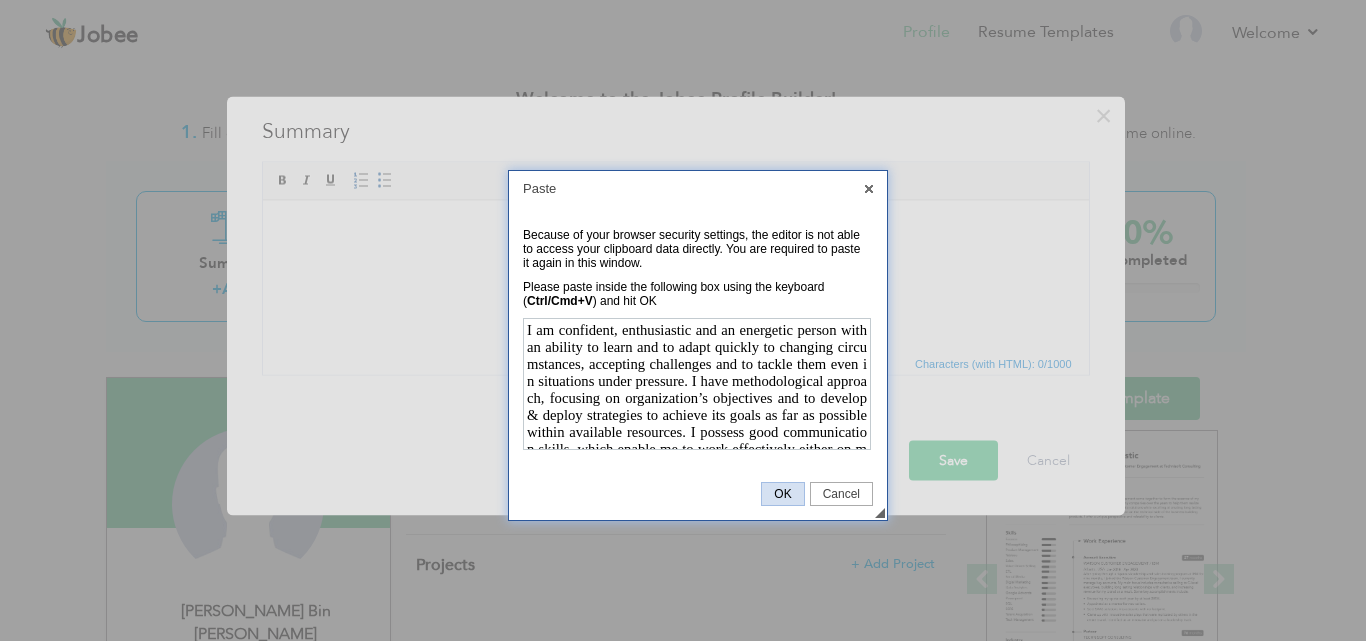 click on "OK" at bounding box center [782, 494] 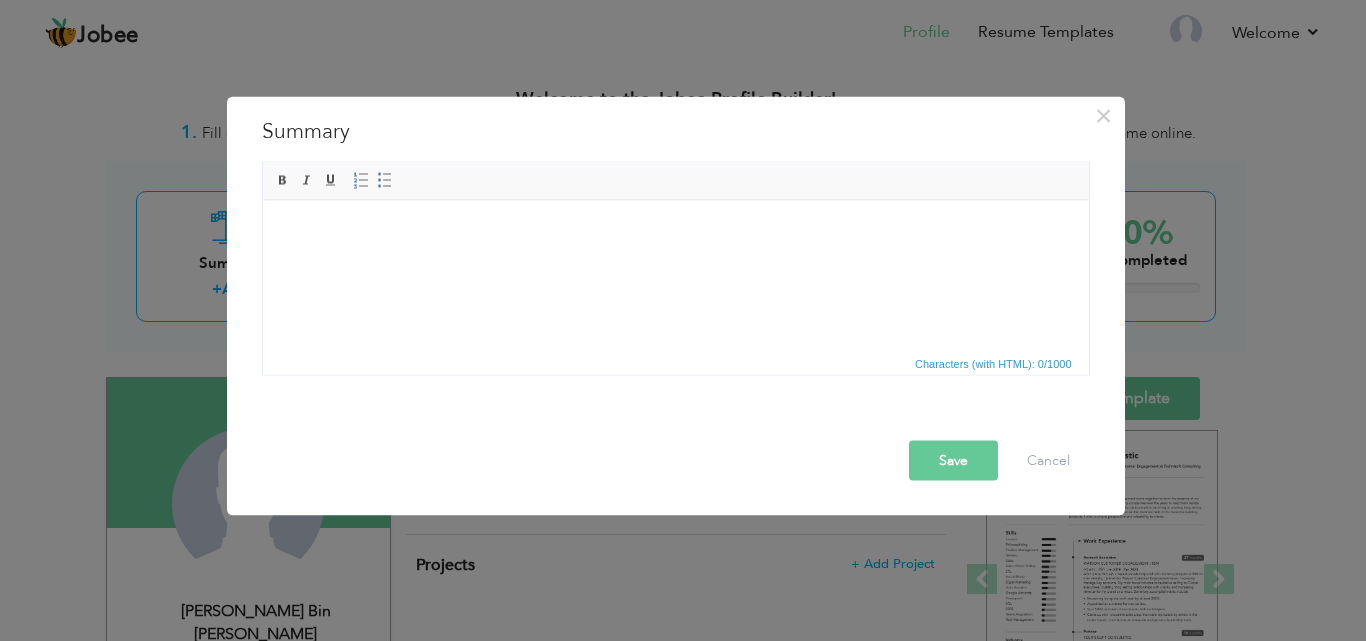 click at bounding box center [675, 230] 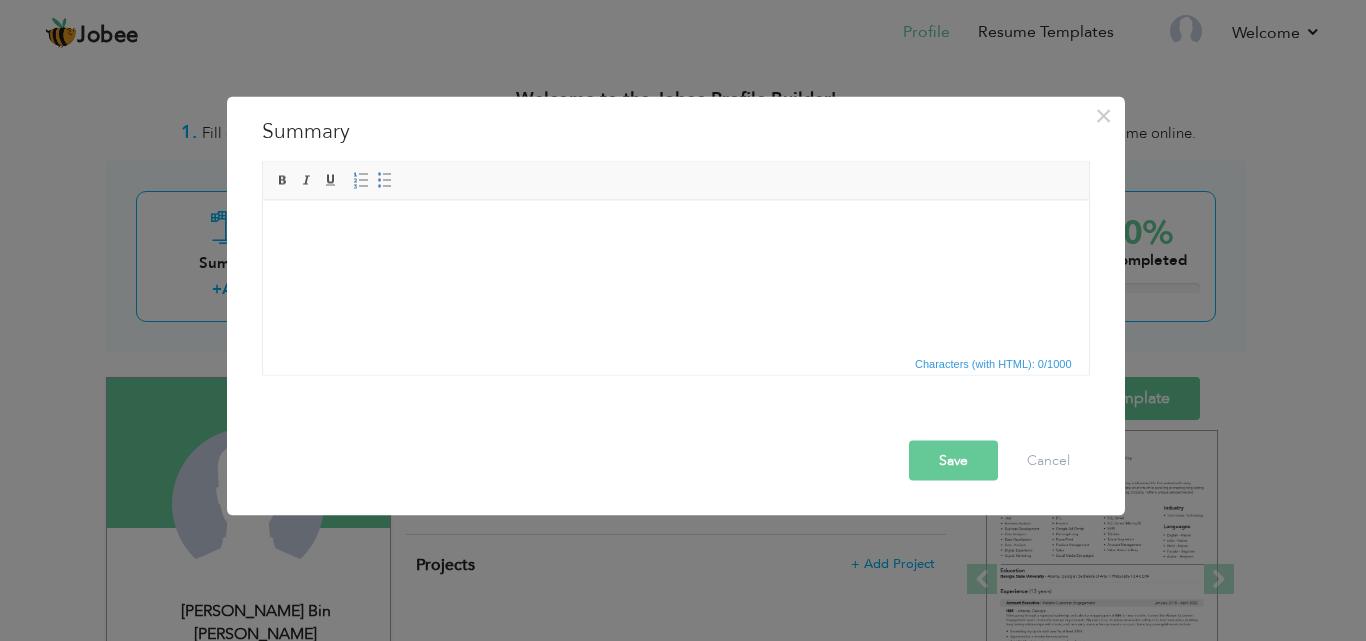 click at bounding box center [675, 230] 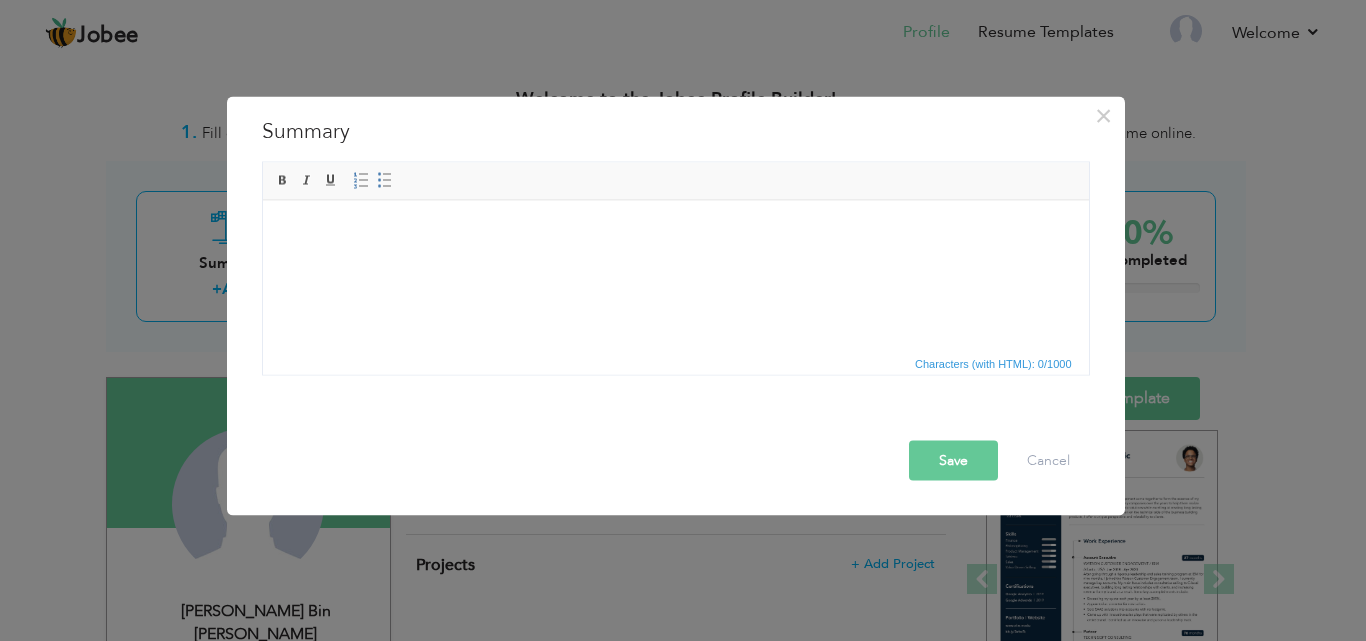 click on "Save" at bounding box center (953, 460) 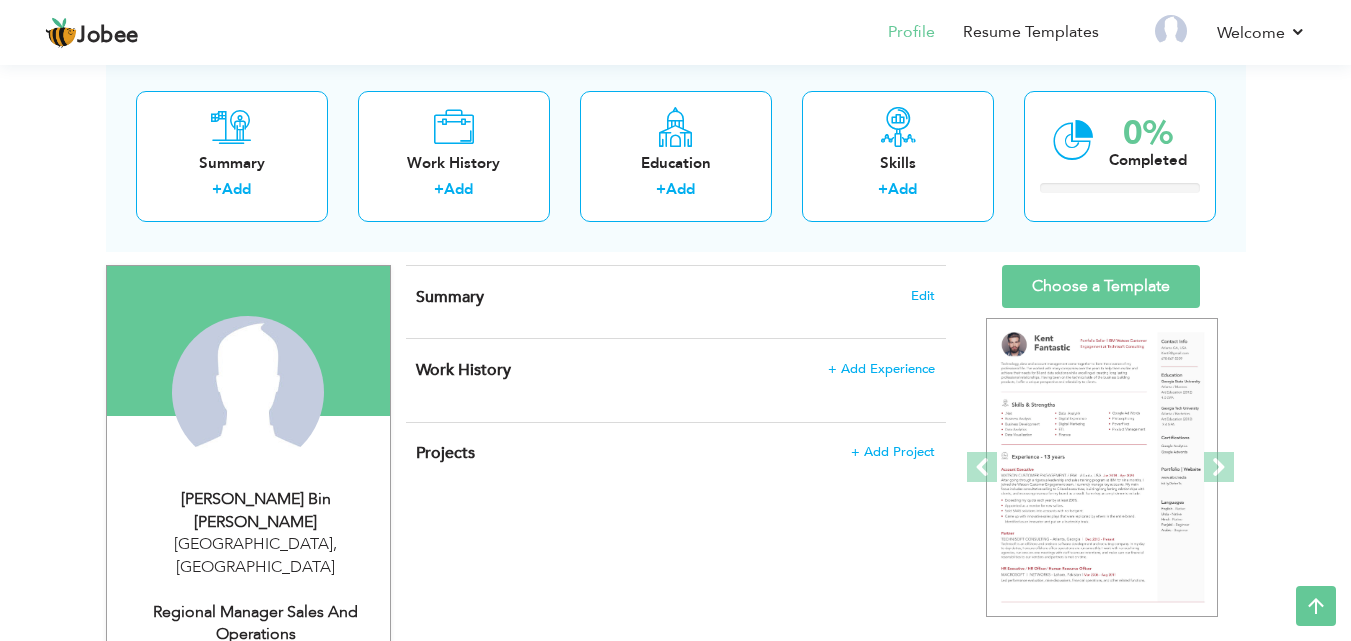 scroll, scrollTop: 104, scrollLeft: 0, axis: vertical 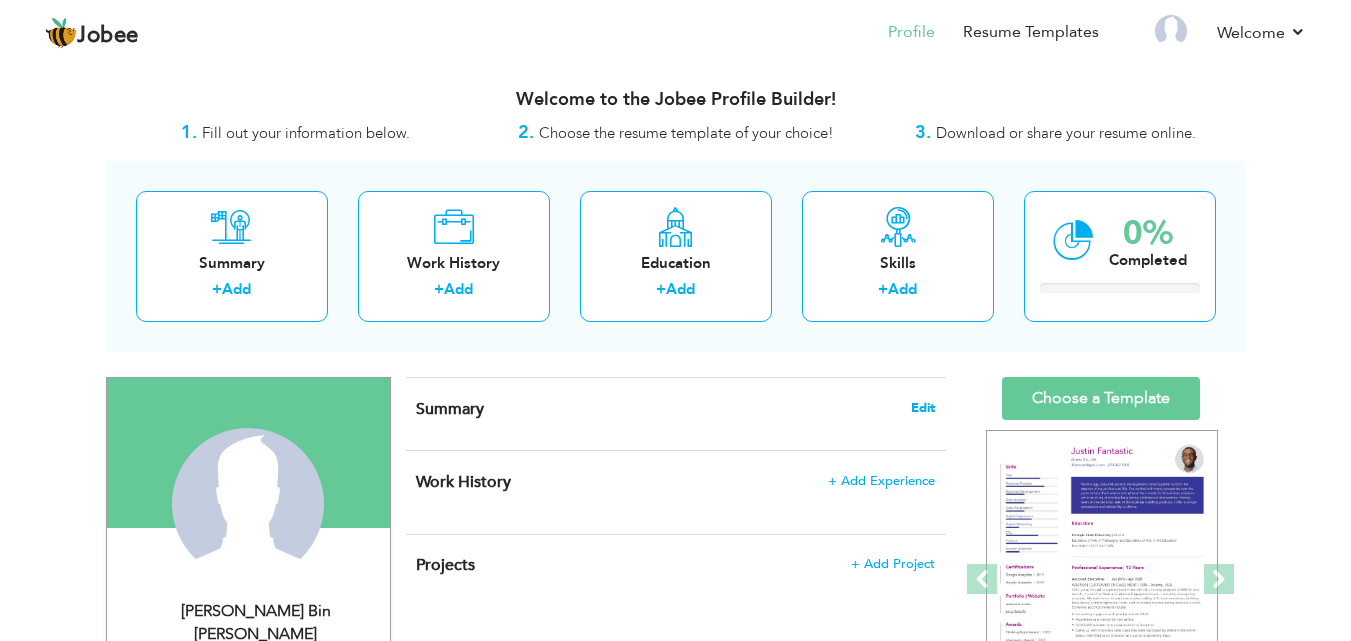 click on "Edit" at bounding box center [923, 408] 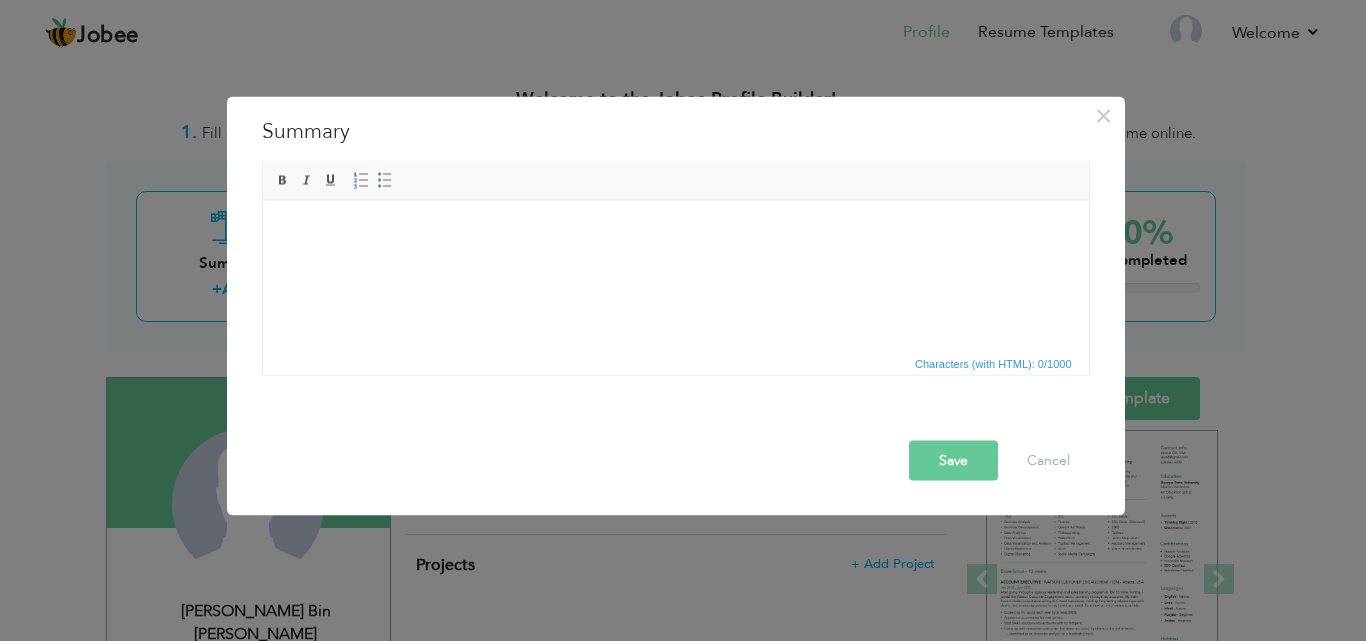 click on "Characters (with HTML): 0/1000" at bounding box center (993, 363) 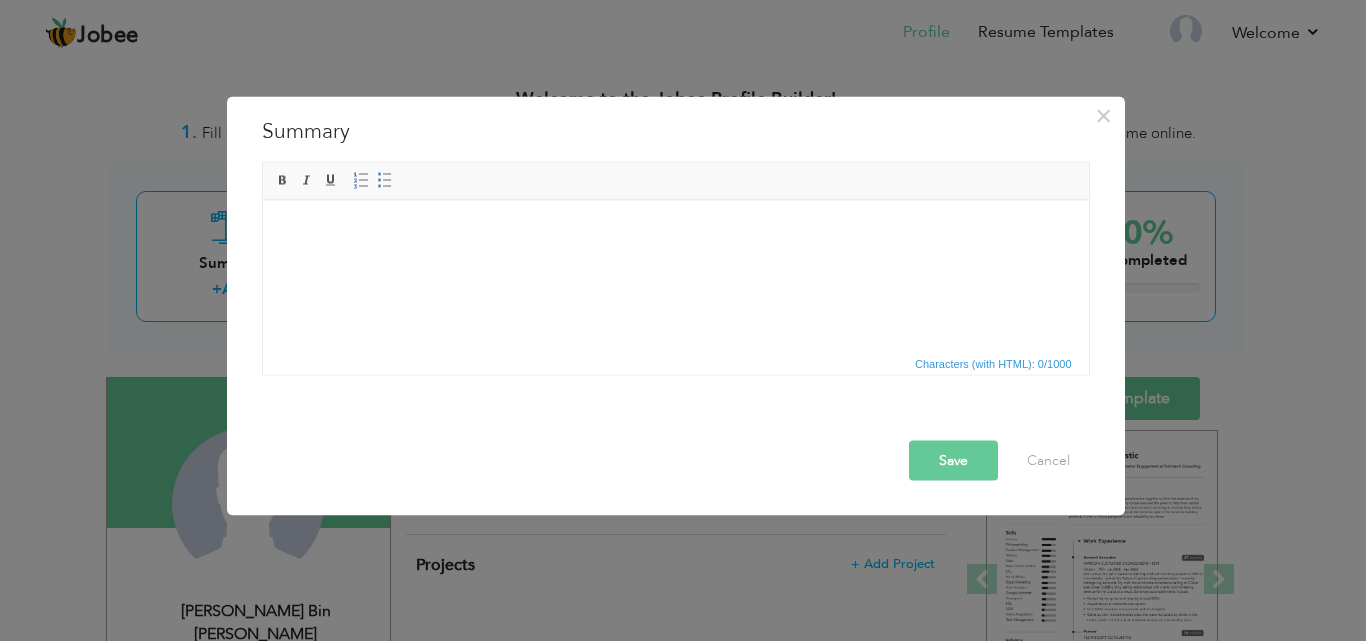 drag, startPoint x: 579, startPoint y: 267, endPoint x: 492, endPoint y: 297, distance: 92.02717 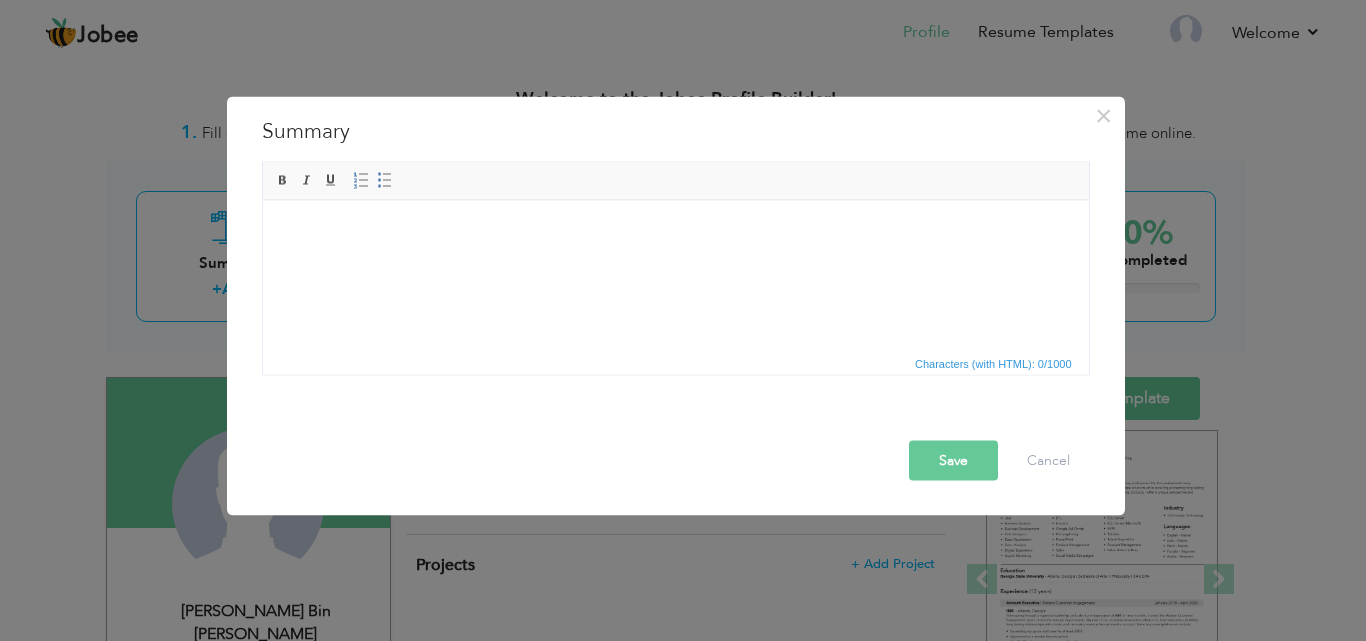 drag, startPoint x: 430, startPoint y: 268, endPoint x: 845, endPoint y: 332, distance: 419.90594 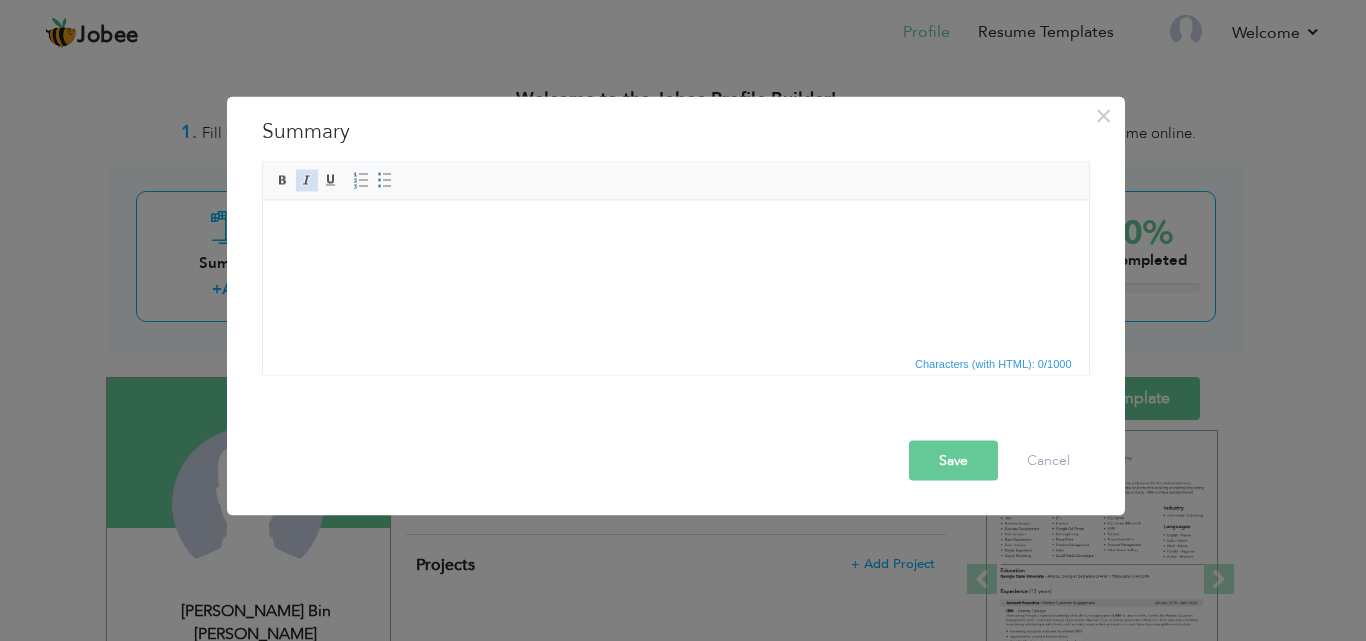 drag, startPoint x: 236, startPoint y: 96, endPoint x: 313, endPoint y: 189, distance: 120.73939 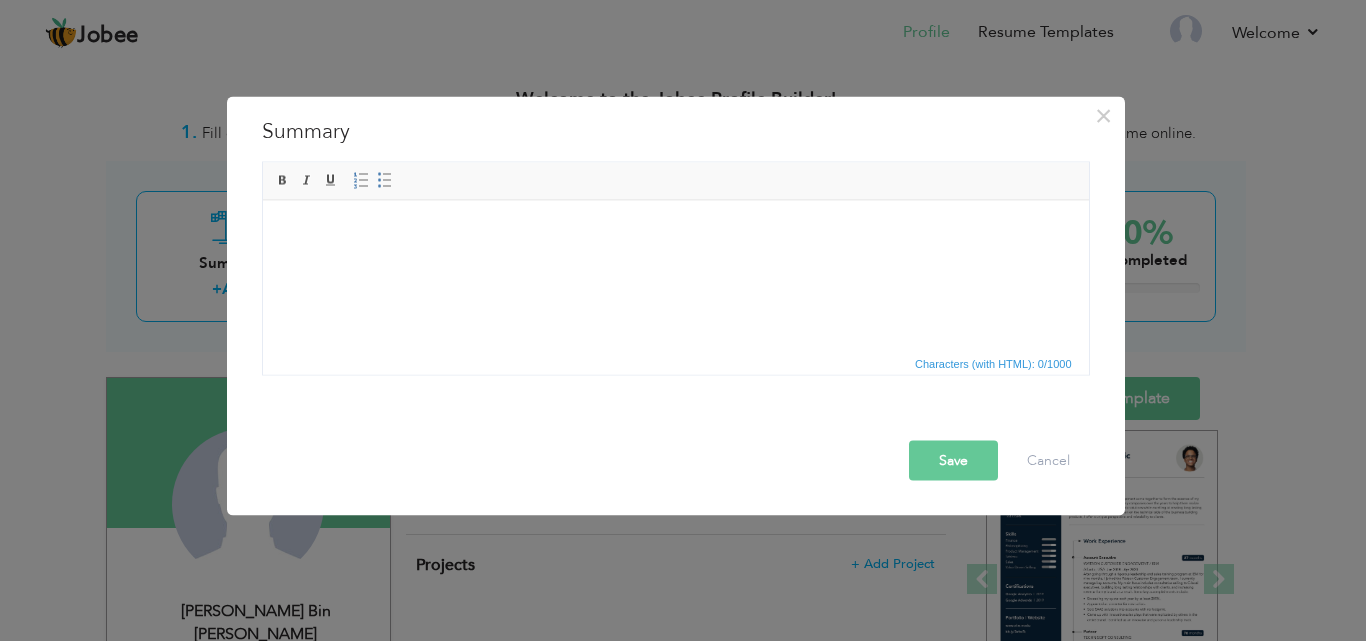drag, startPoint x: 362, startPoint y: 247, endPoint x: 333, endPoint y: 272, distance: 38.28838 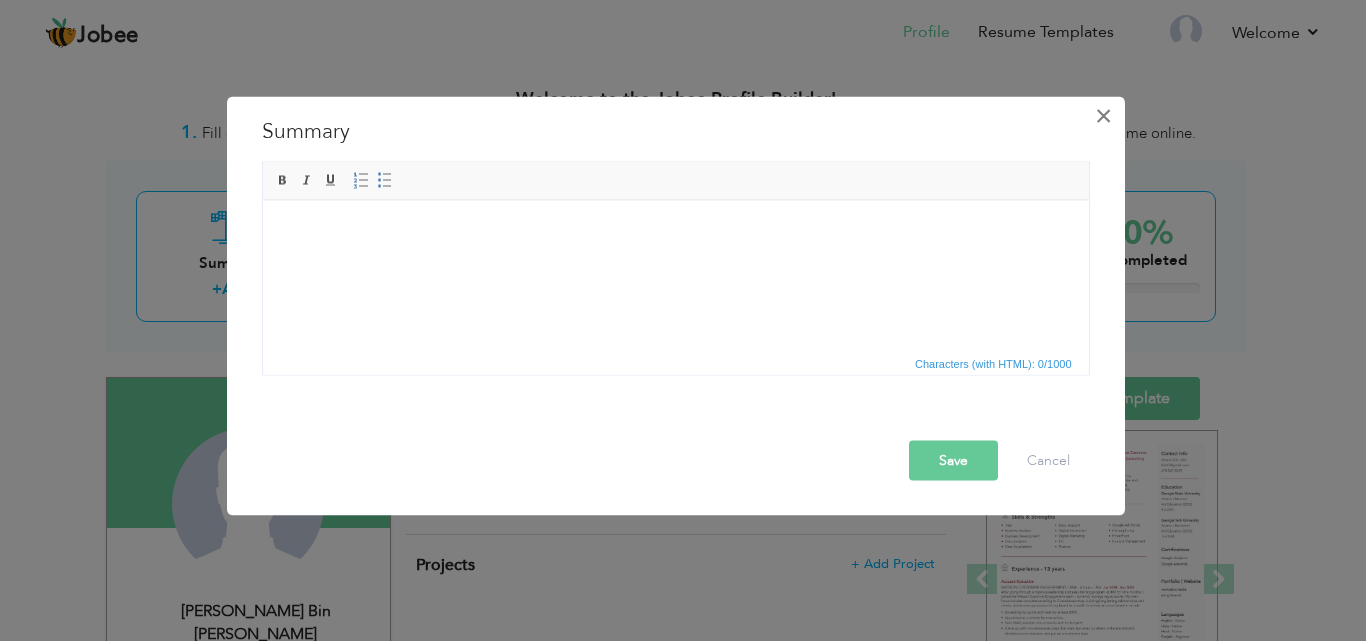 click on "×" at bounding box center [1103, 115] 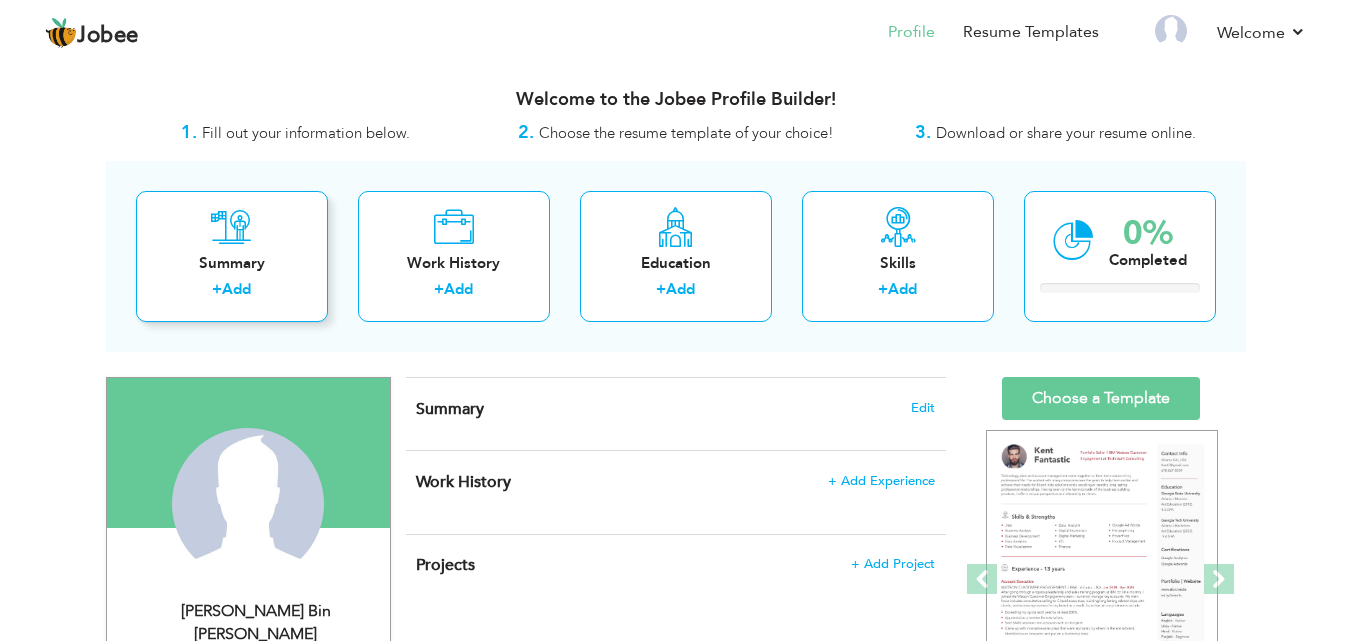 click on "Summary" at bounding box center [232, 263] 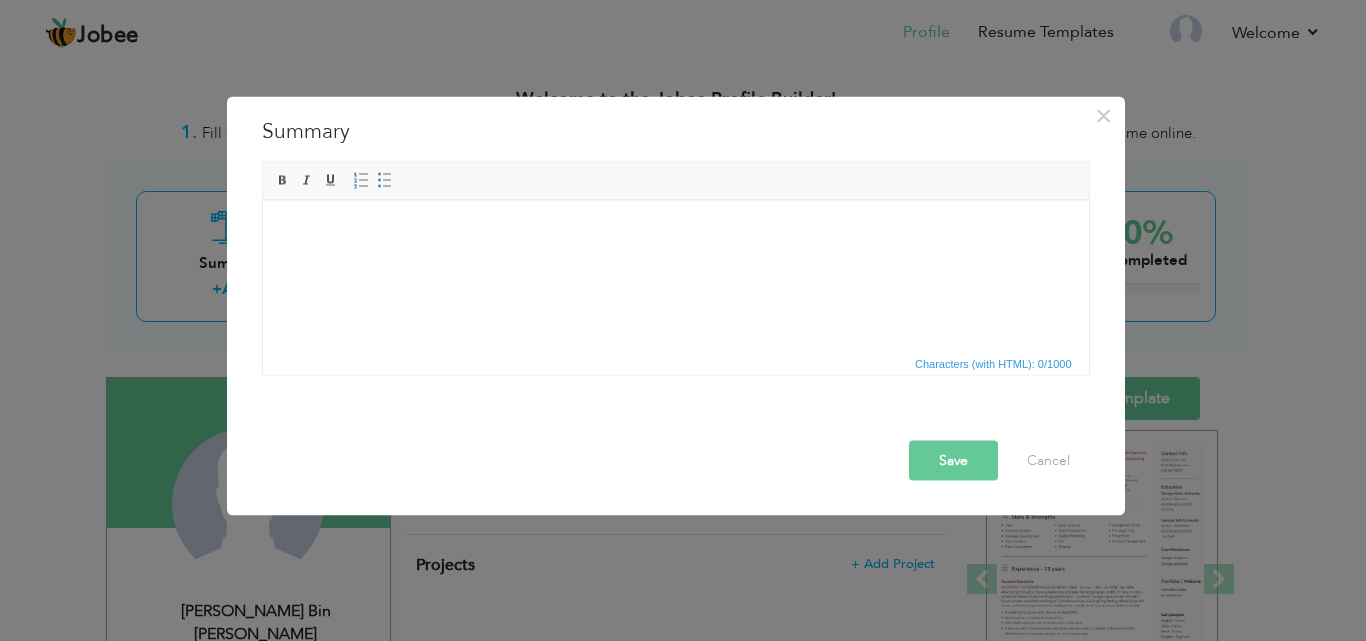click at bounding box center [675, 230] 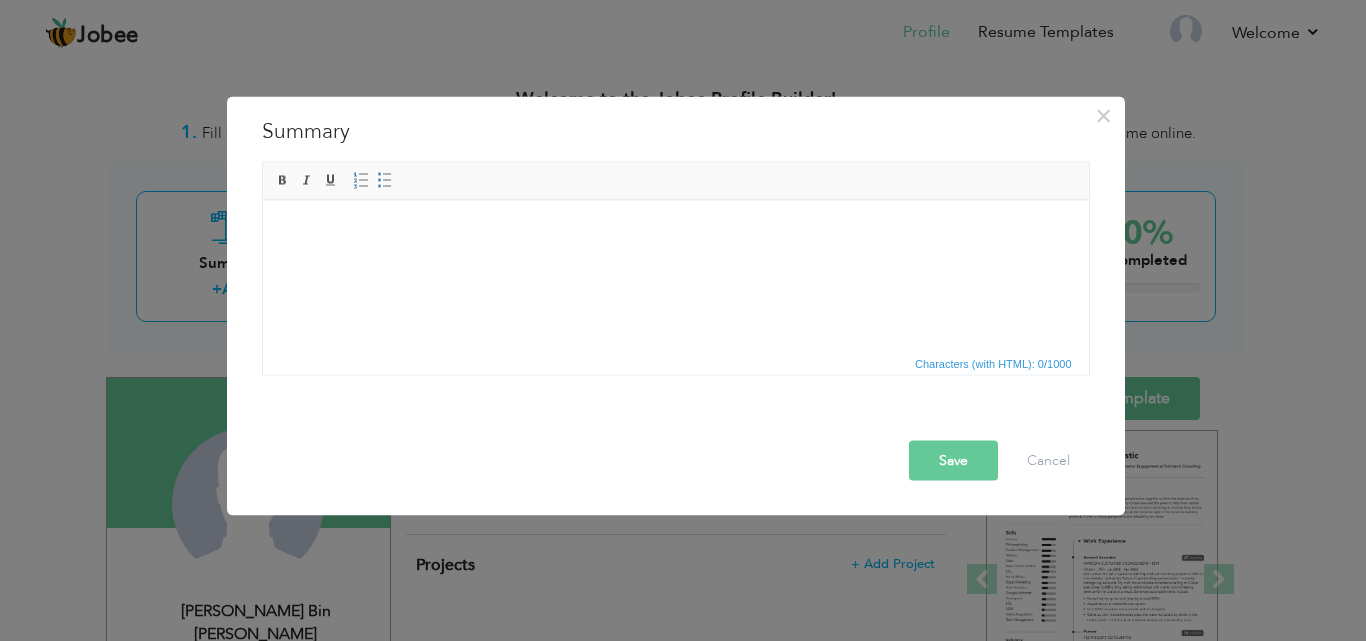 drag, startPoint x: 246, startPoint y: 108, endPoint x: 1265, endPoint y: 207, distance: 1023.79785 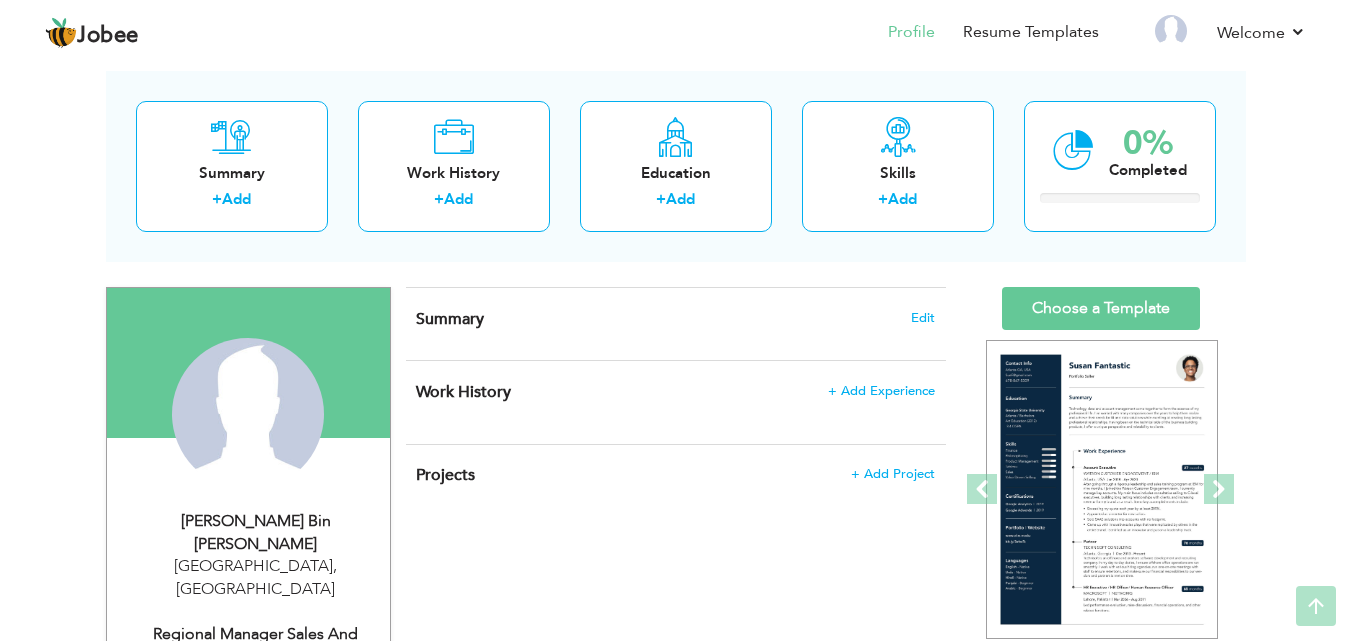 scroll, scrollTop: 88, scrollLeft: 0, axis: vertical 